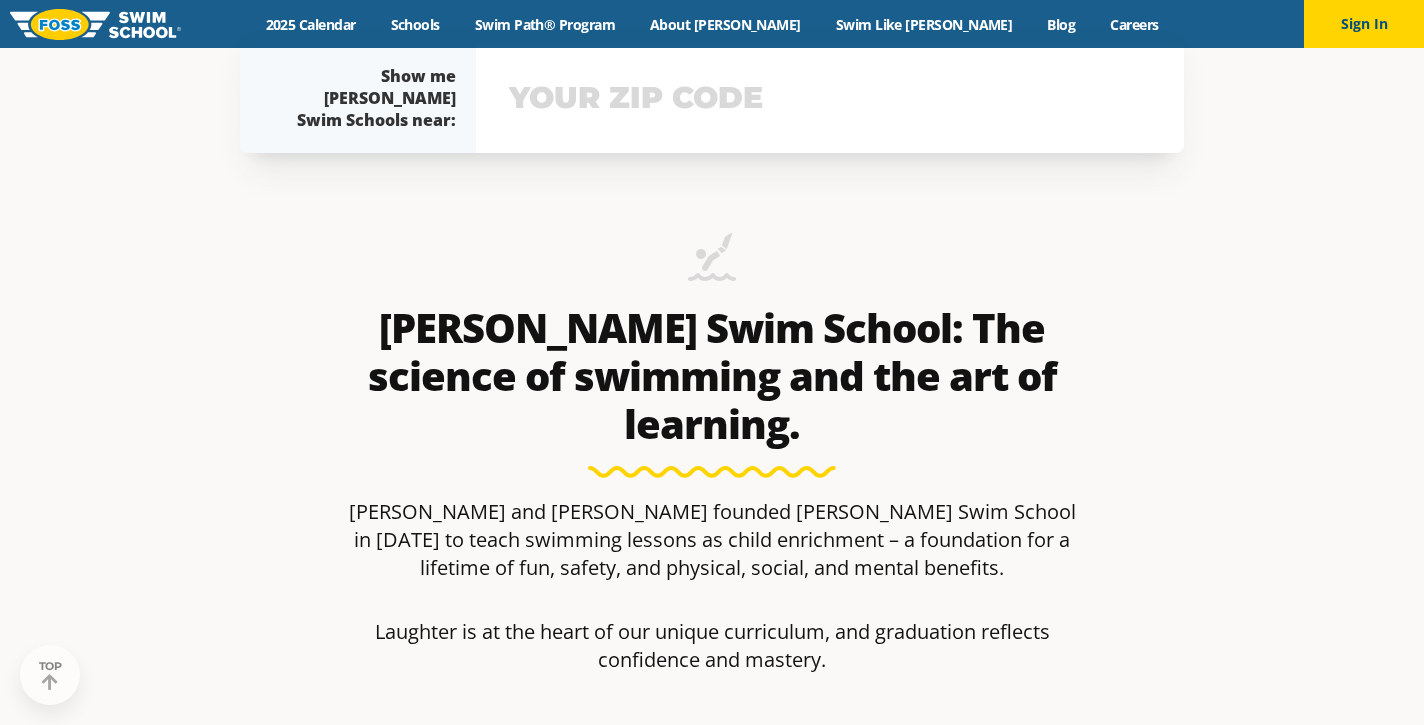 scroll, scrollTop: 0, scrollLeft: 0, axis: both 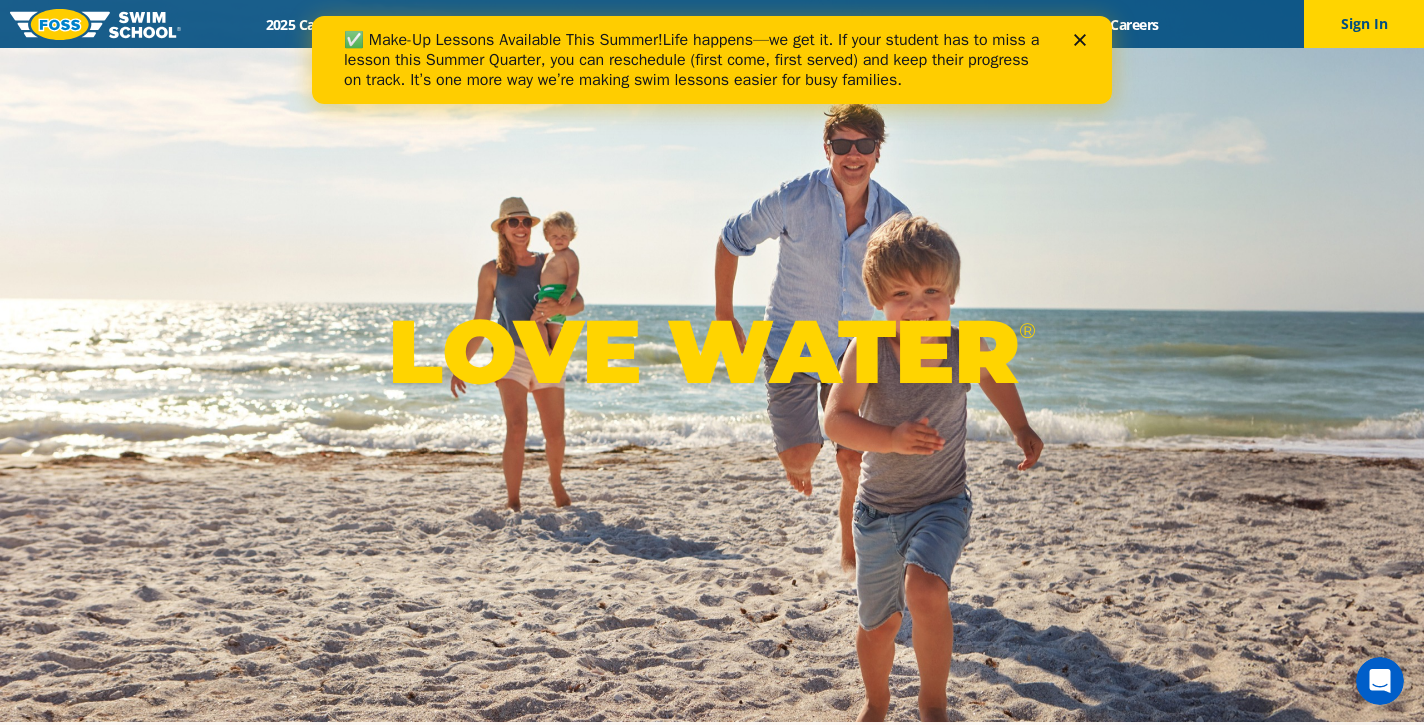 click 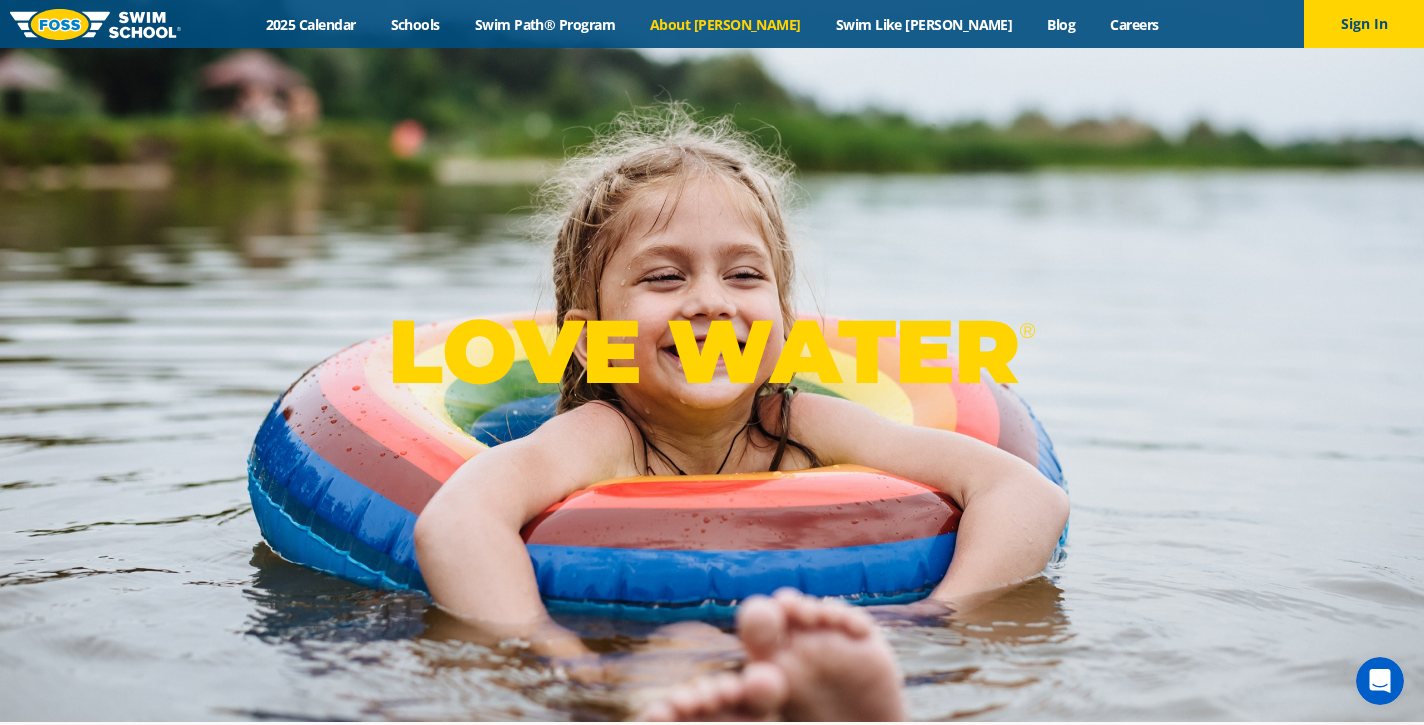 click on "About [PERSON_NAME]" at bounding box center [726, 24] 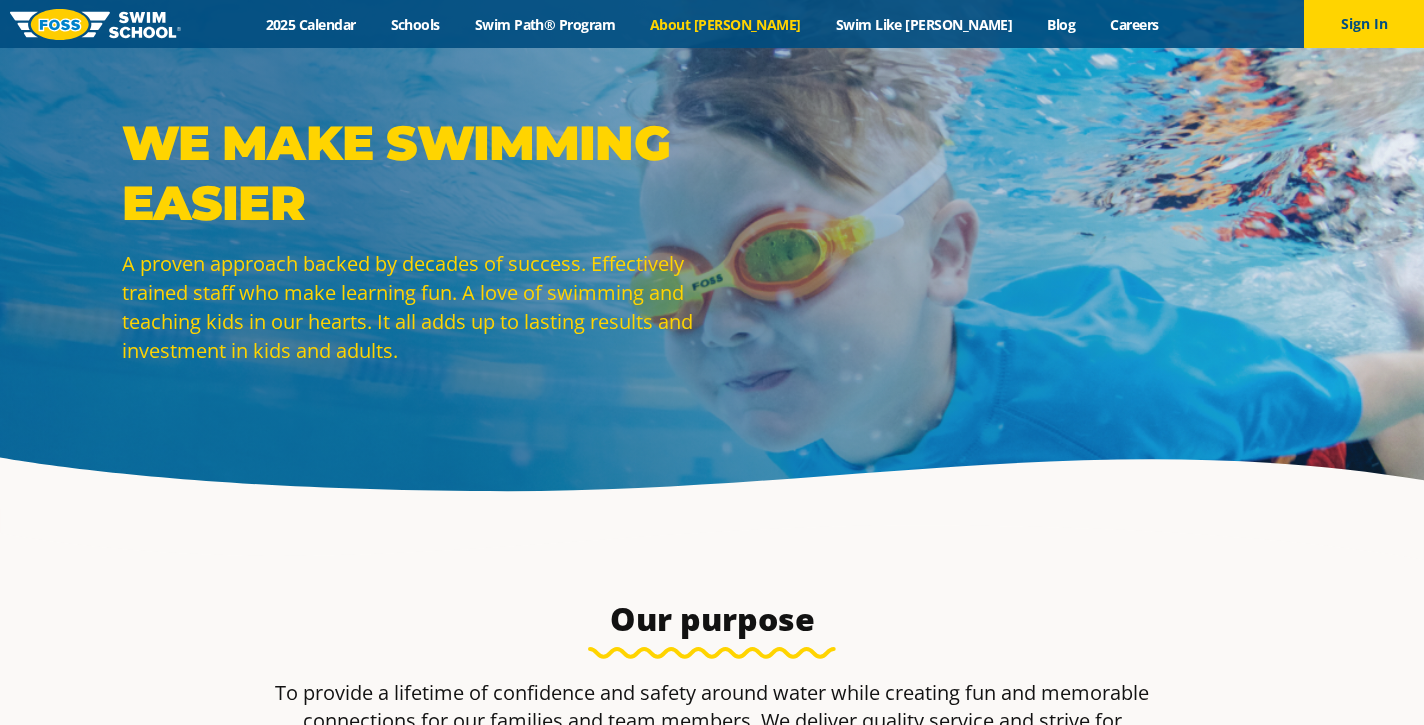 scroll, scrollTop: 456, scrollLeft: 0, axis: vertical 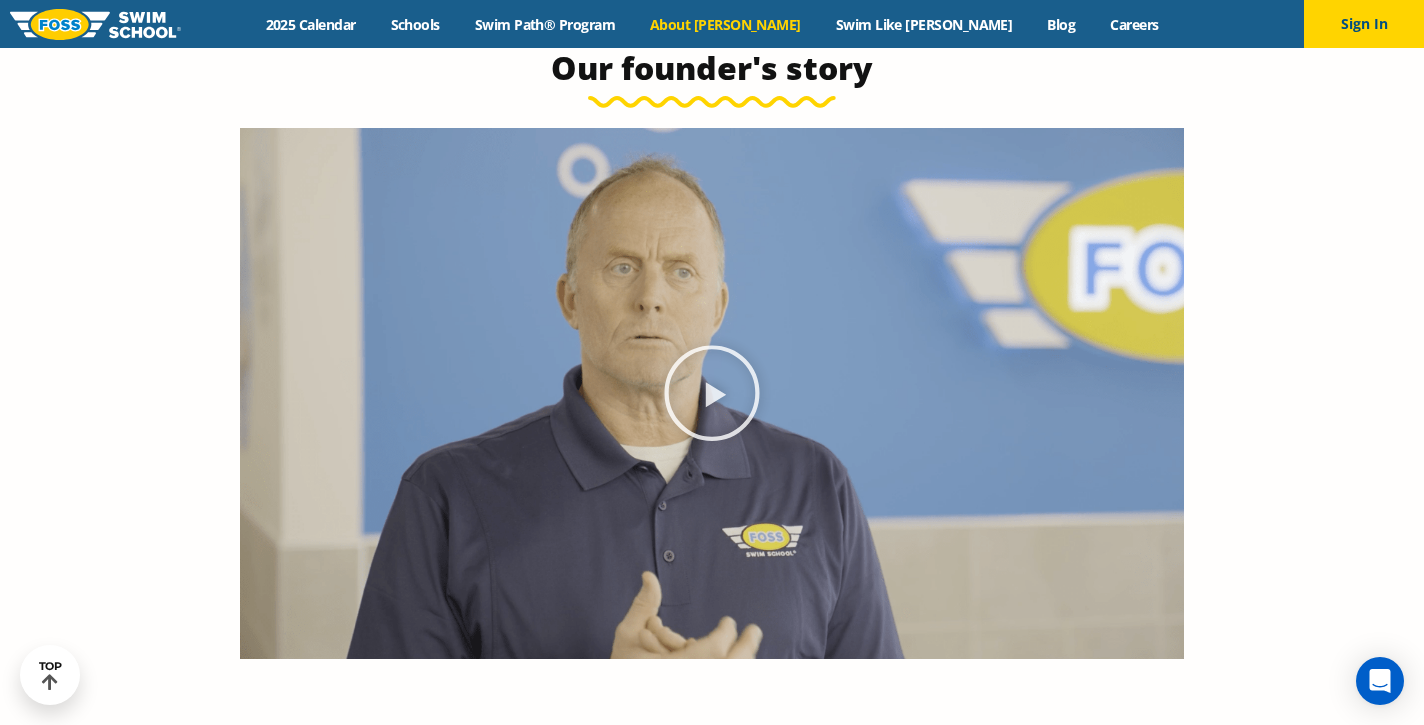 click 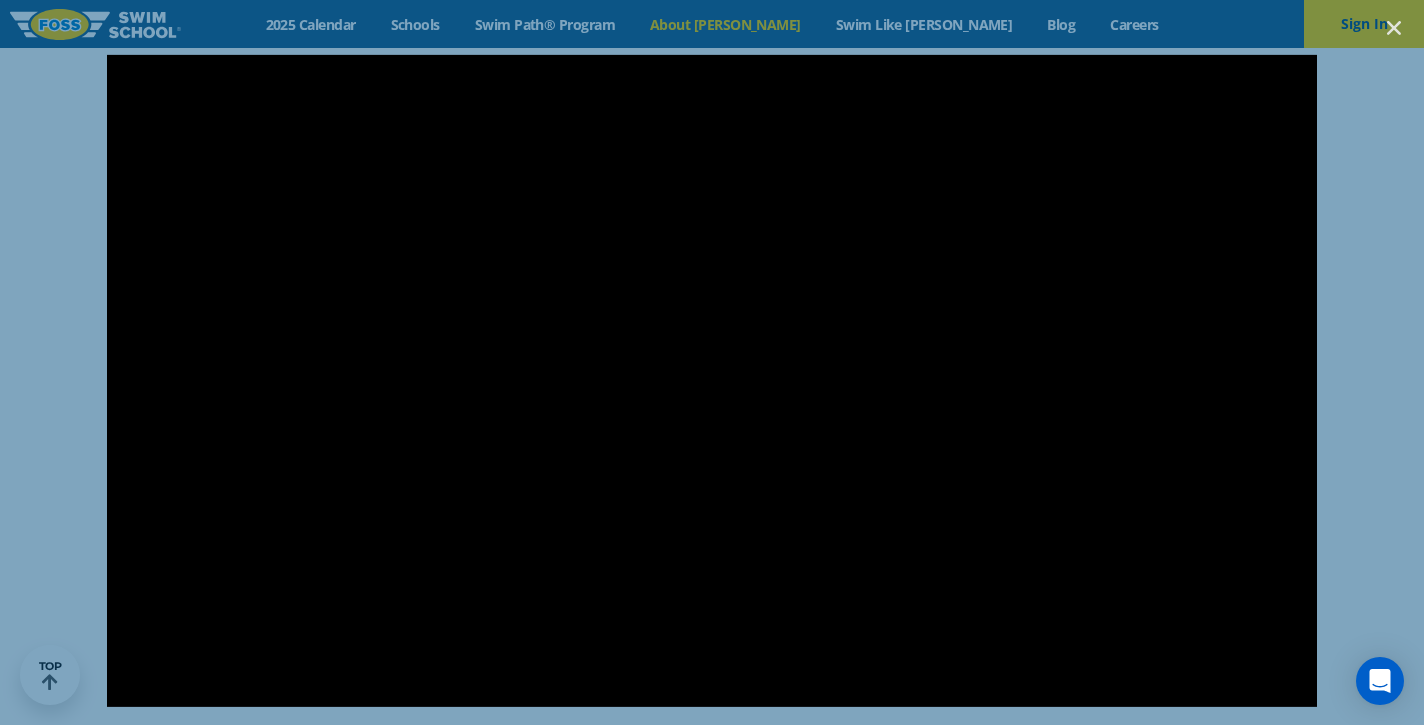 scroll, scrollTop: 999, scrollLeft: 0, axis: vertical 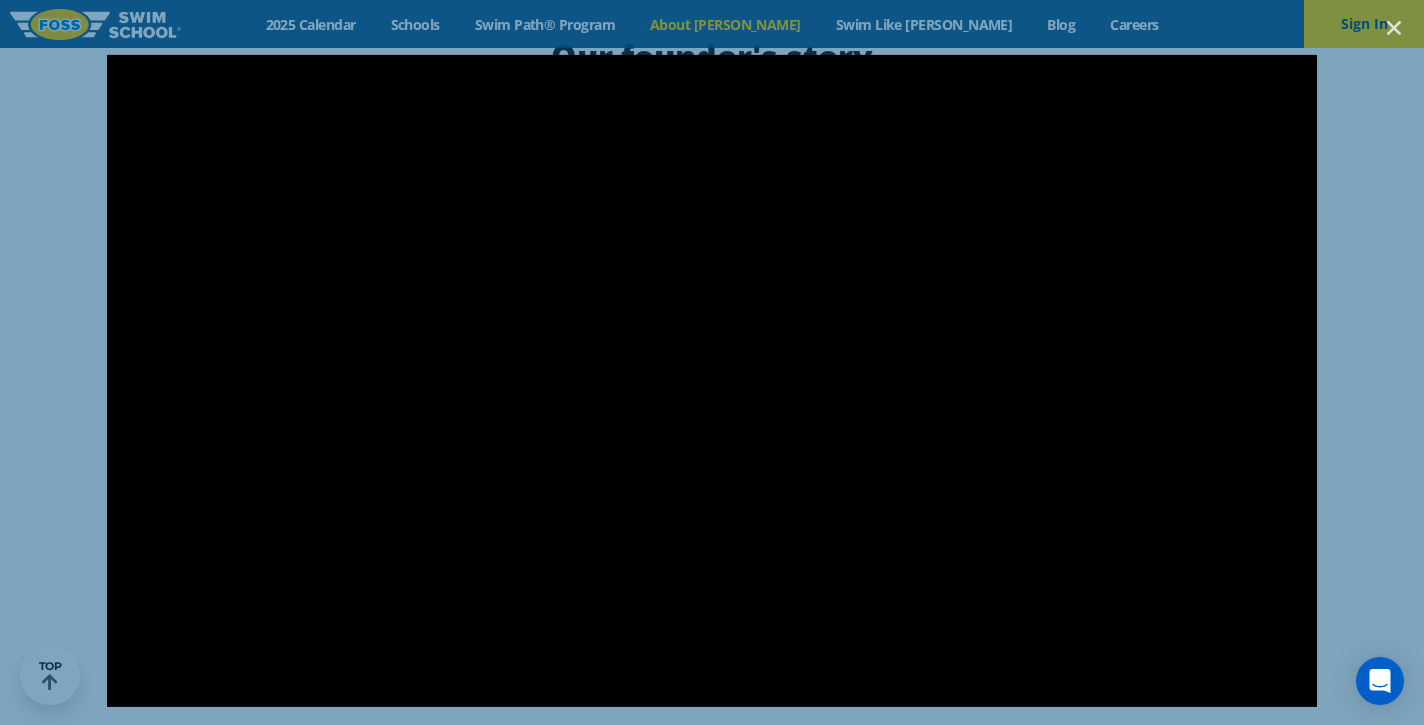 click at bounding box center (712, 362) 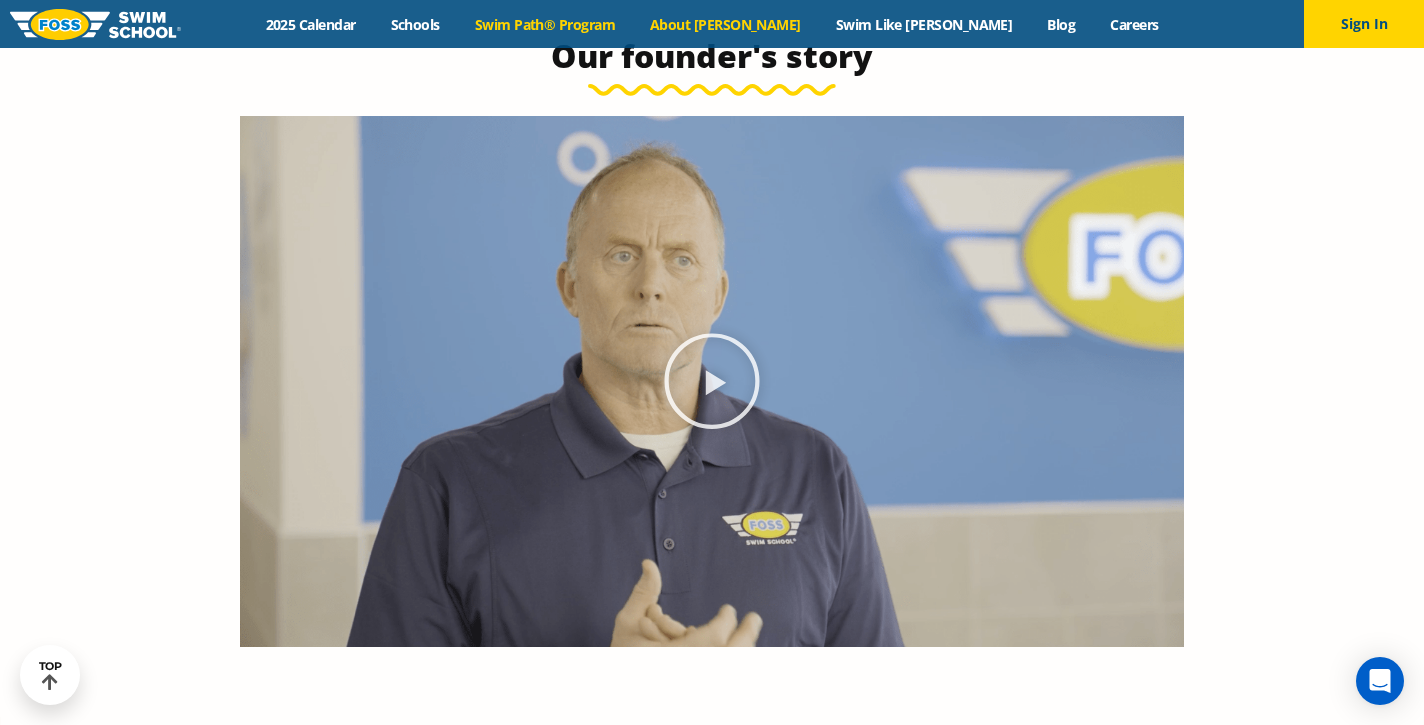 click on "Swim Path® Program" at bounding box center (544, 24) 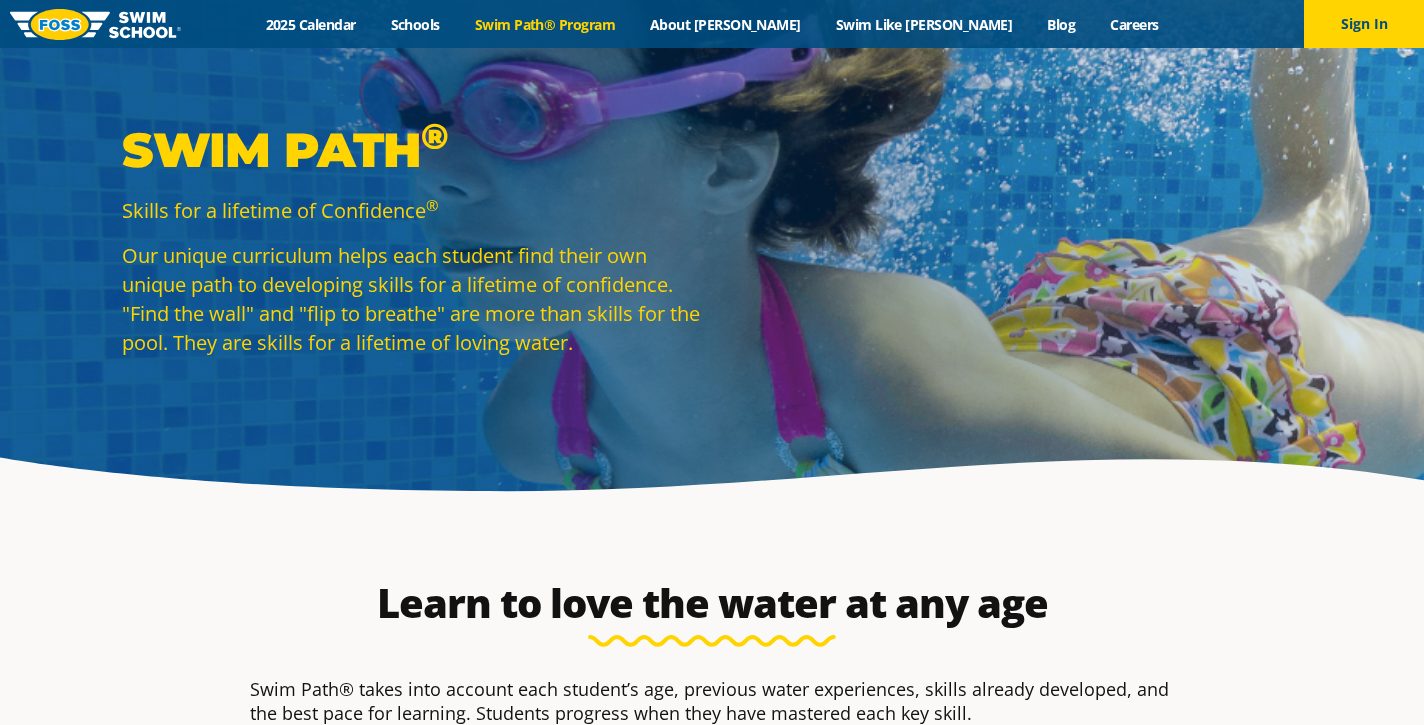 scroll, scrollTop: 0, scrollLeft: 0, axis: both 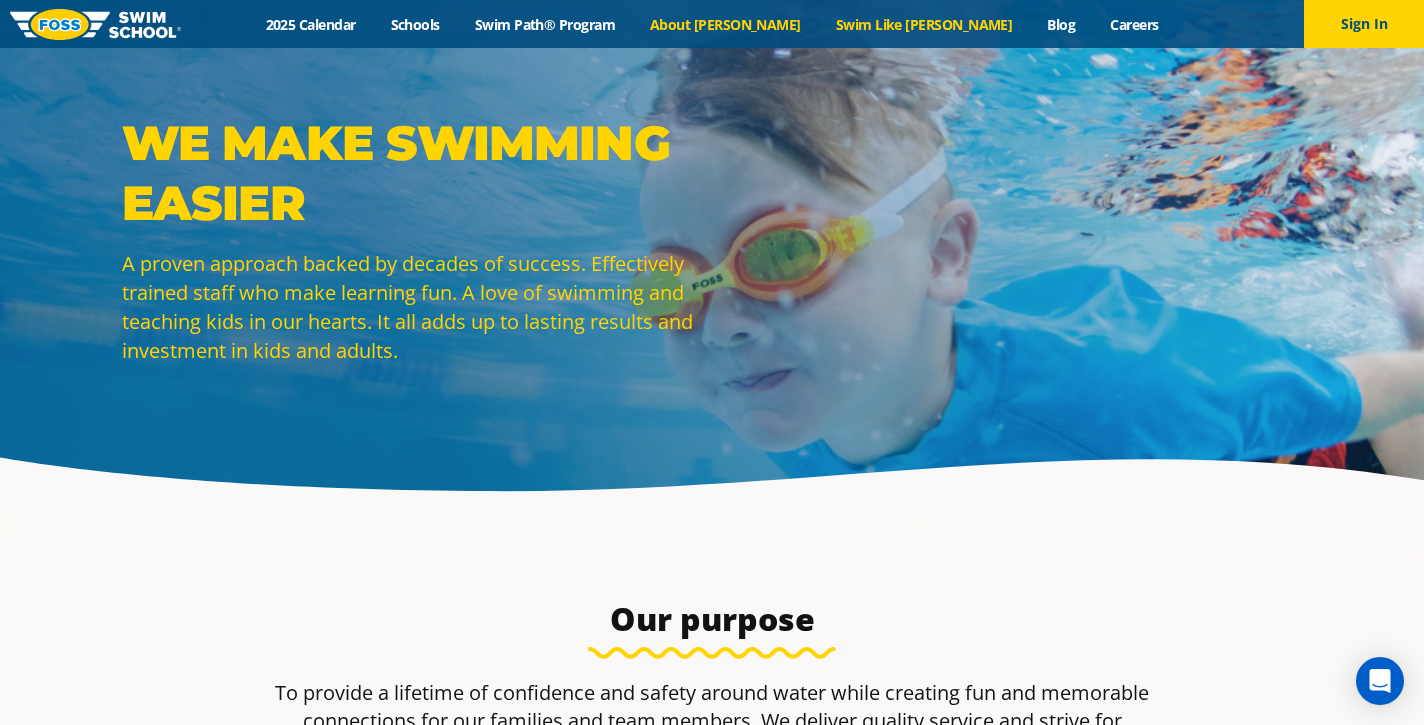 click on "Swim Like [PERSON_NAME]" at bounding box center (924, 24) 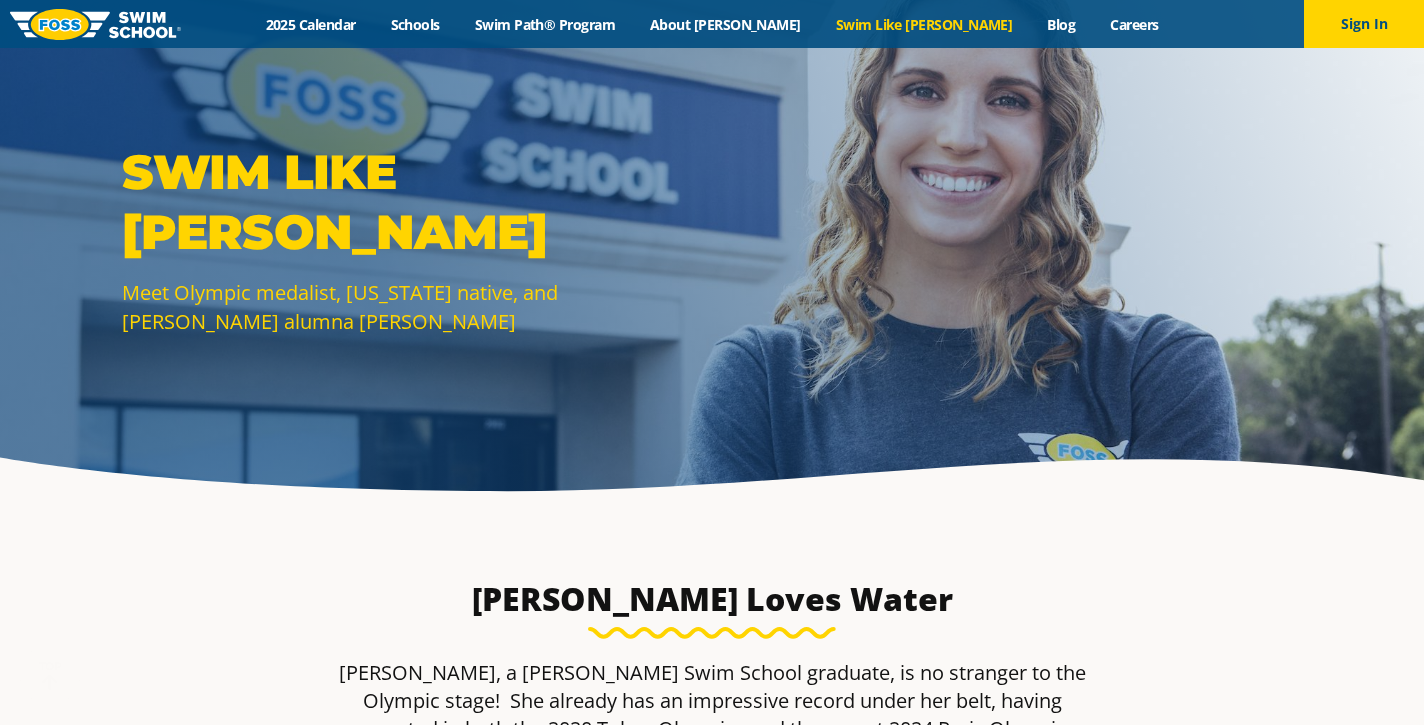 scroll, scrollTop: 260, scrollLeft: 0, axis: vertical 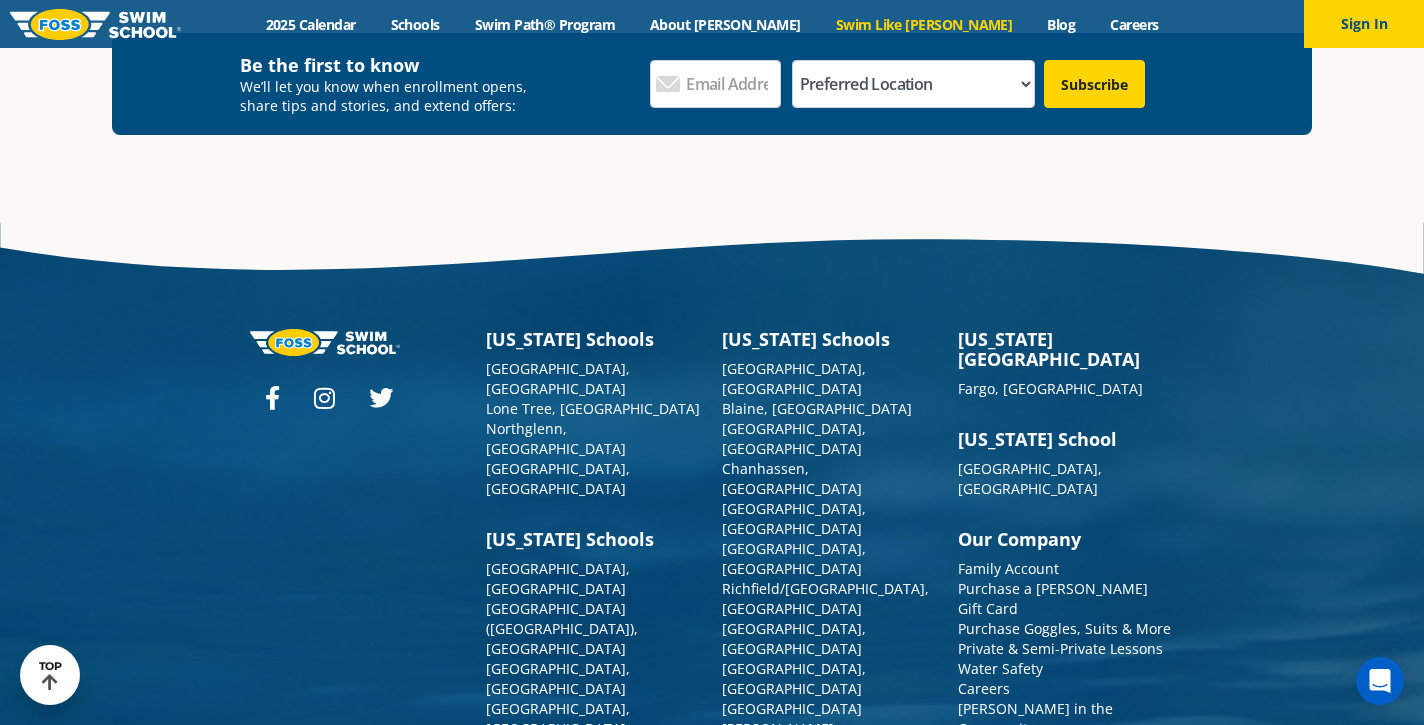 click on "Creve Coeur, [GEOGRAPHIC_DATA]" at bounding box center [792, 958] 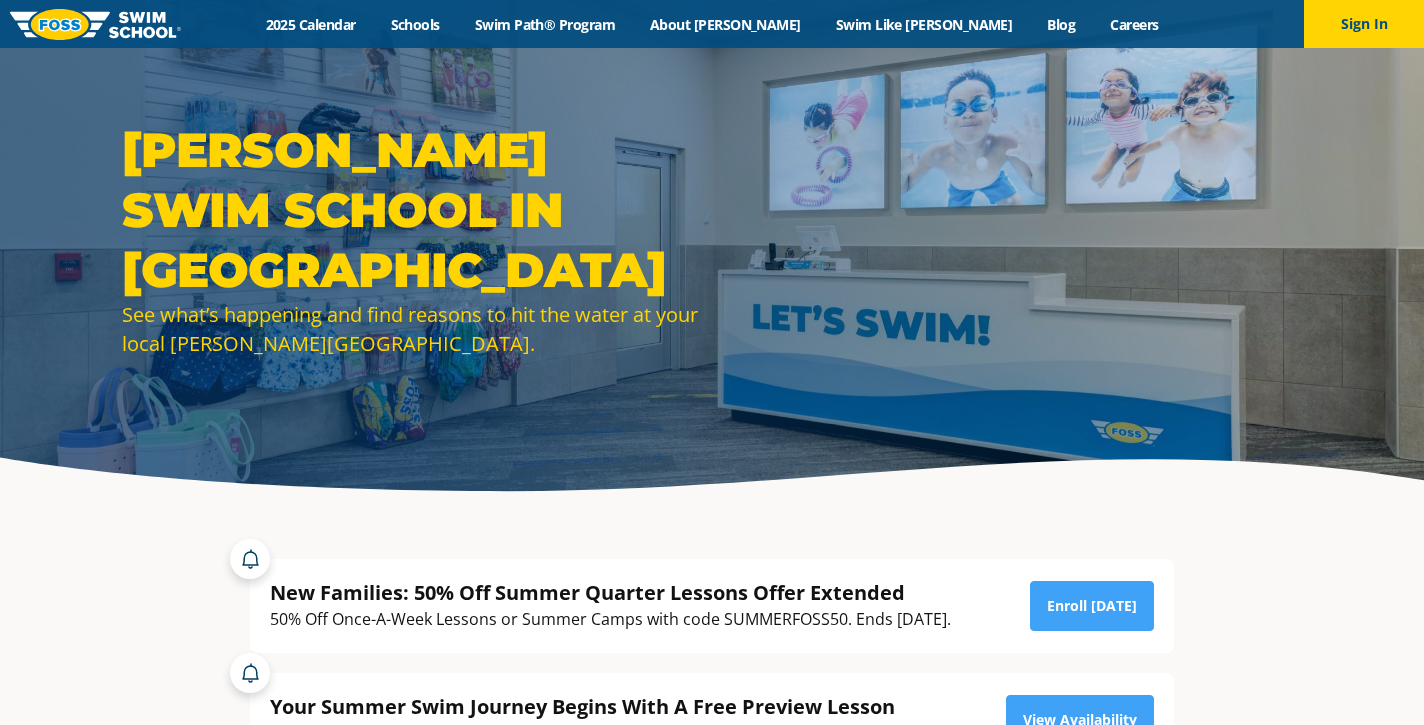 scroll, scrollTop: 0, scrollLeft: 0, axis: both 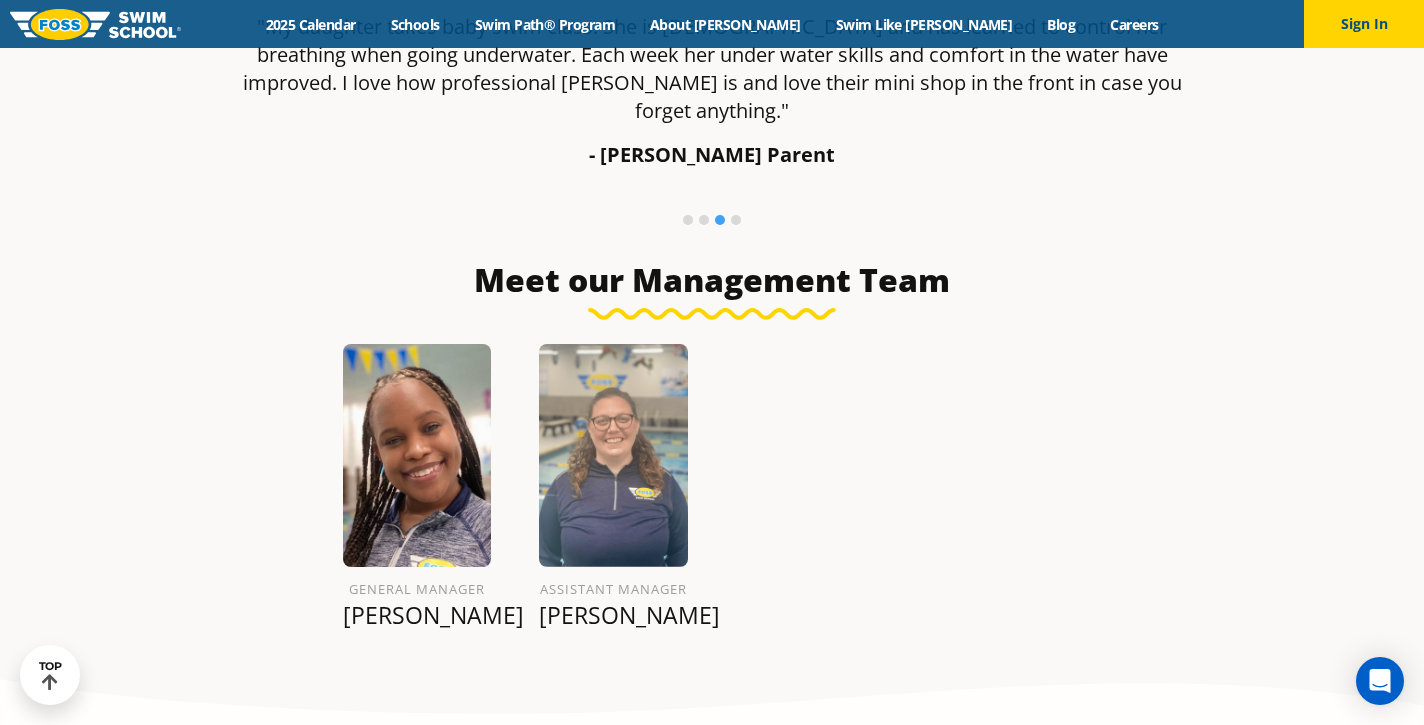 click on "Jenne W." at bounding box center (417, 615) 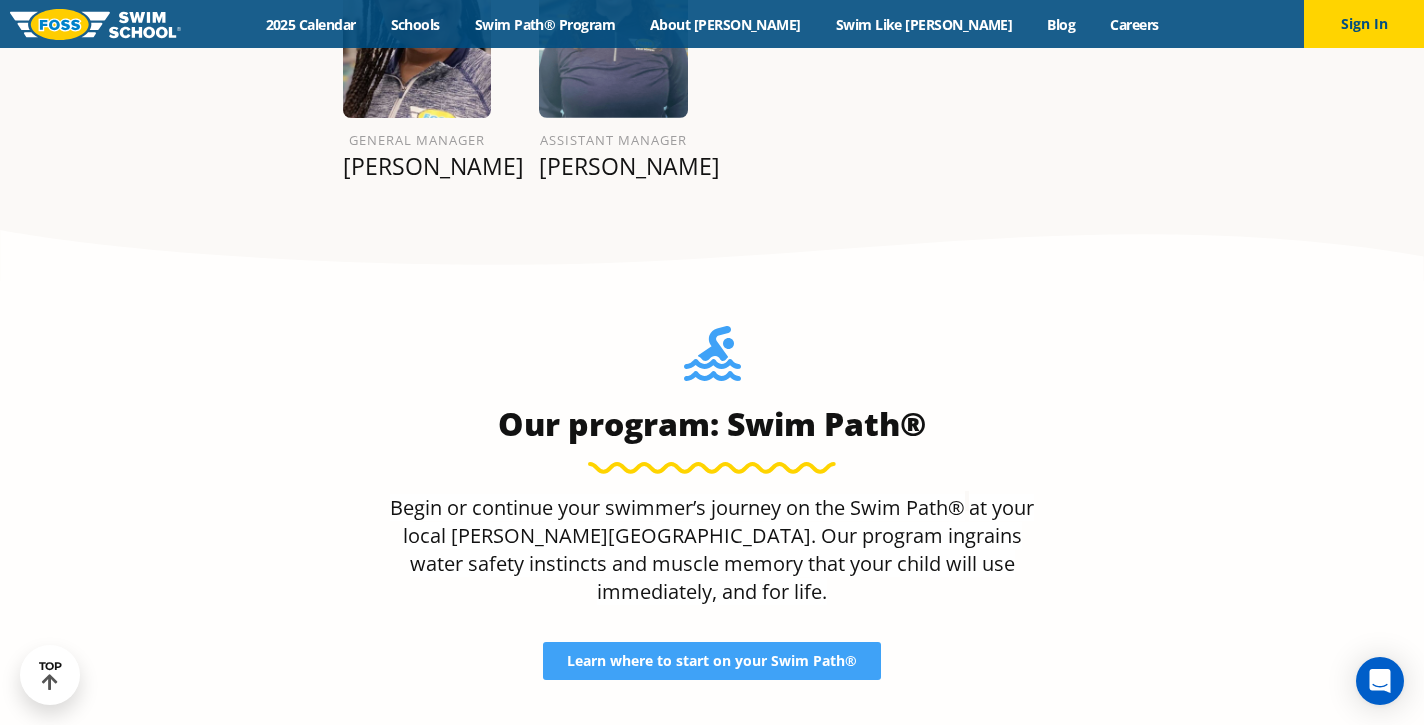 scroll, scrollTop: 1992, scrollLeft: 0, axis: vertical 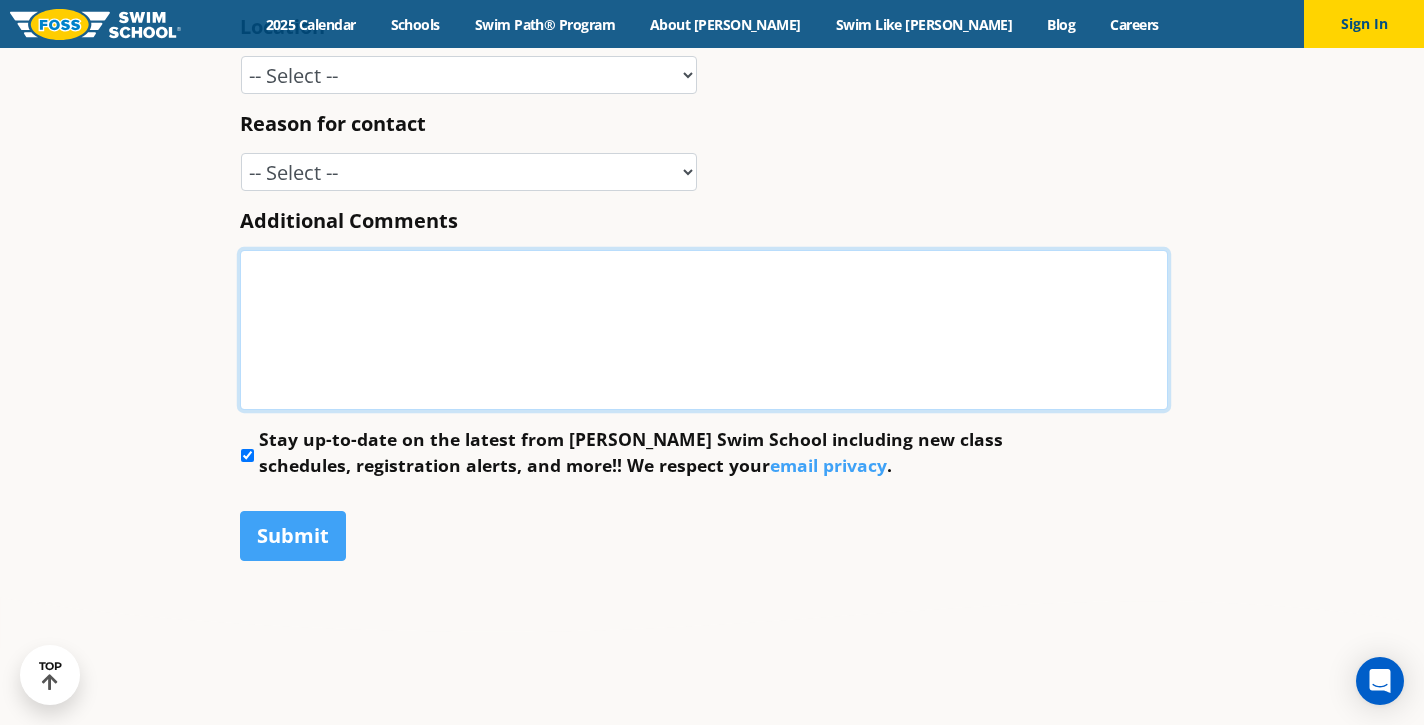 click on "Additional Comments" at bounding box center (704, 330) 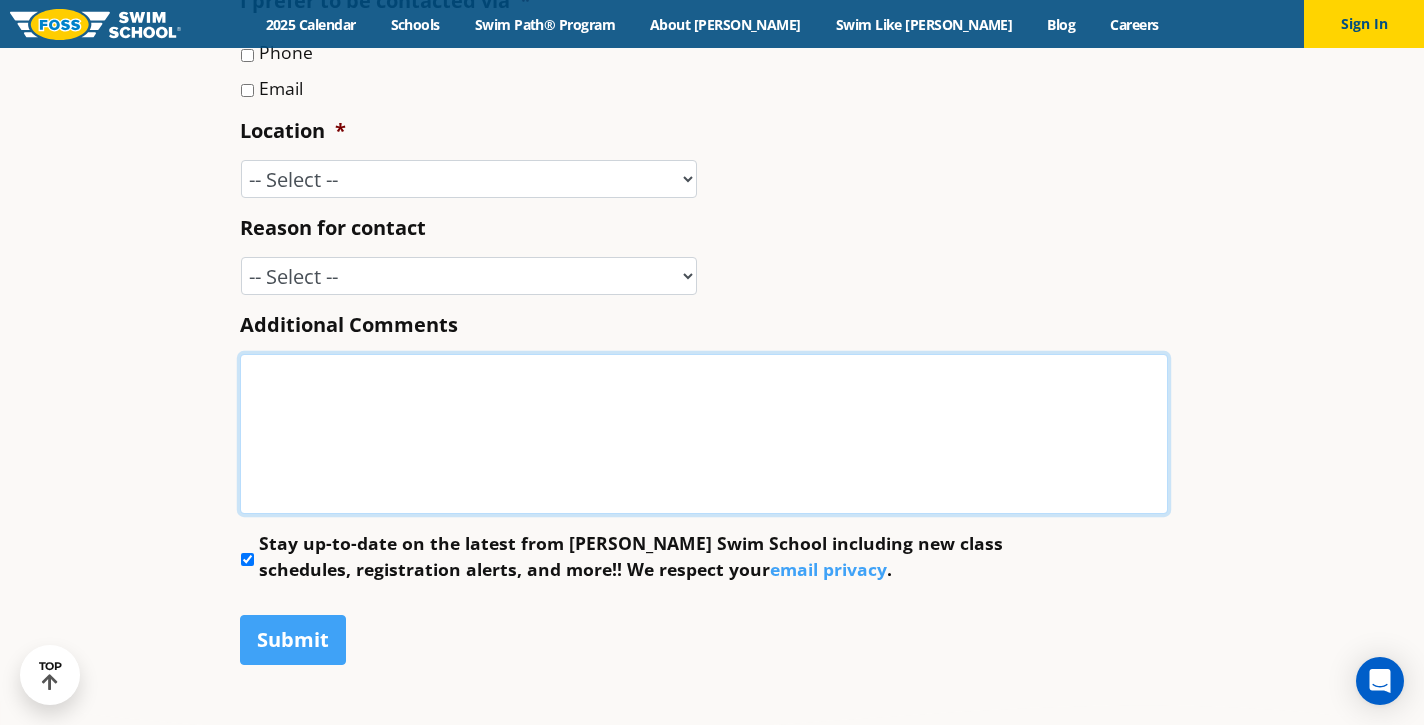 scroll, scrollTop: 919, scrollLeft: 0, axis: vertical 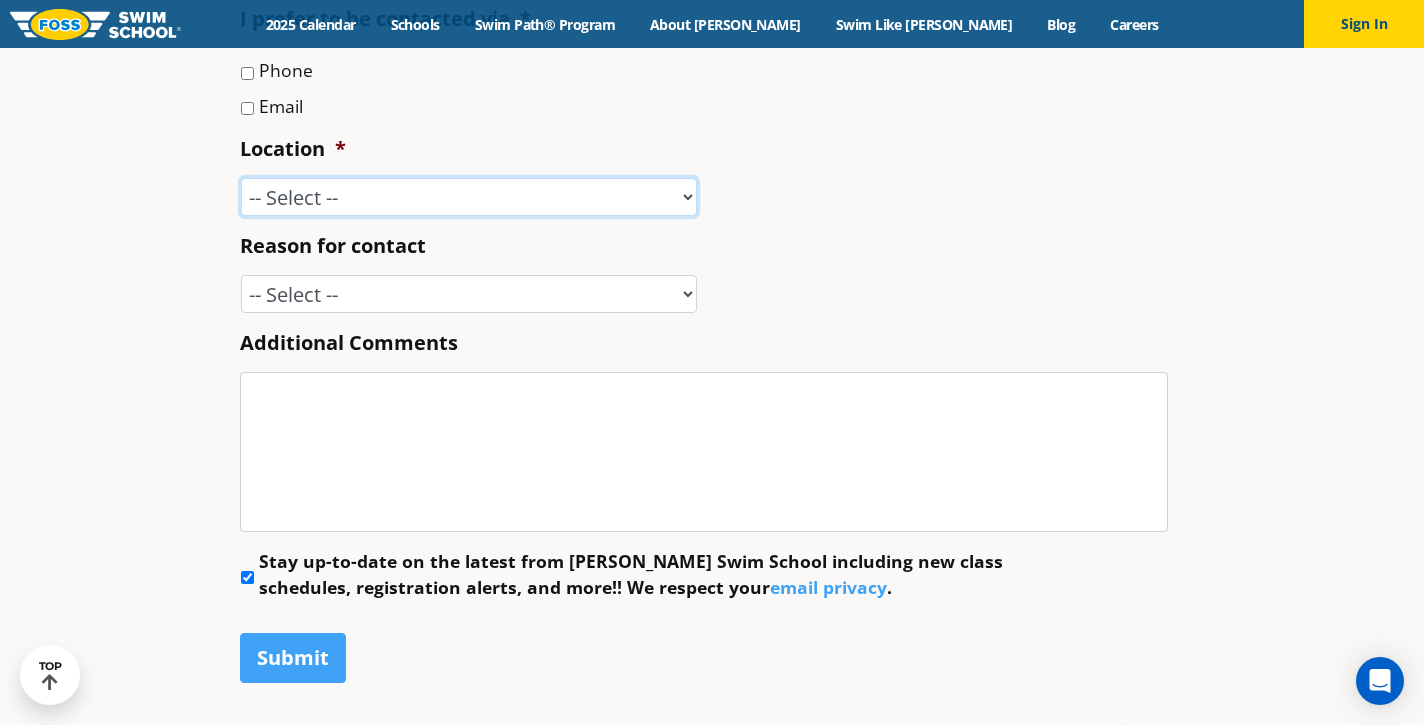 click on "-- Select -- [GEOGRAPHIC_DATA], [GEOGRAPHIC_DATA] [GEOGRAPHIC_DATA] [GEOGRAPHIC_DATA], [GEOGRAPHIC_DATA] [GEOGRAPHIC_DATA], [GEOGRAPHIC_DATA] [GEOGRAPHIC_DATA], [GEOGRAPHIC_DATA] [GEOGRAPHIC_DATA], [GEOGRAPHIC_DATA] [GEOGRAPHIC_DATA], [GEOGRAPHIC_DATA] [GEOGRAPHIC_DATA], [GEOGRAPHIC_DATA] [GEOGRAPHIC_DATA], [GEOGRAPHIC_DATA] ([GEOGRAPHIC_DATA]) [GEOGRAPHIC_DATA], [GEOGRAPHIC_DATA] [GEOGRAPHIC_DATA], [GEOGRAPHIC_DATA] [GEOGRAPHIC_DATA], [GEOGRAPHIC_DATA] [GEOGRAPHIC_DATA], [GEOGRAPHIC_DATA], [GEOGRAPHIC_DATA] [GEOGRAPHIC_DATA], [GEOGRAPHIC_DATA] [GEOGRAPHIC_DATA], [GEOGRAPHIC_DATA], [GEOGRAPHIC_DATA] [GEOGRAPHIC_DATA], [GEOGRAPHIC_DATA] [GEOGRAPHIC_DATA], [GEOGRAPHIC_DATA] [PERSON_NAME], [GEOGRAPHIC_DATA] [GEOGRAPHIC_DATA], [GEOGRAPHIC_DATA] [GEOGRAPHIC_DATA]/[GEOGRAPHIC_DATA], [GEOGRAPHIC_DATA], [GEOGRAPHIC_DATA] [GEOGRAPHIC_DATA], [GEOGRAPHIC_DATA] [GEOGRAPHIC_DATA], [GEOGRAPHIC_DATA] [GEOGRAPHIC_DATA][PERSON_NAME], [GEOGRAPHIC_DATA] [GEOGRAPHIC_DATA], [GEOGRAPHIC_DATA] [GEOGRAPHIC_DATA][PERSON_NAME], [GEOGRAPHIC_DATA] [GEOGRAPHIC_DATA], [GEOGRAPHIC_DATA] [PERSON_NAME][GEOGRAPHIC_DATA], [GEOGRAPHIC_DATA] [GEOGRAPHIC_DATA], [GEOGRAPHIC_DATA], [GEOGRAPHIC_DATA], [GEOGRAPHIC_DATA] Home Office" at bounding box center [469, 197] 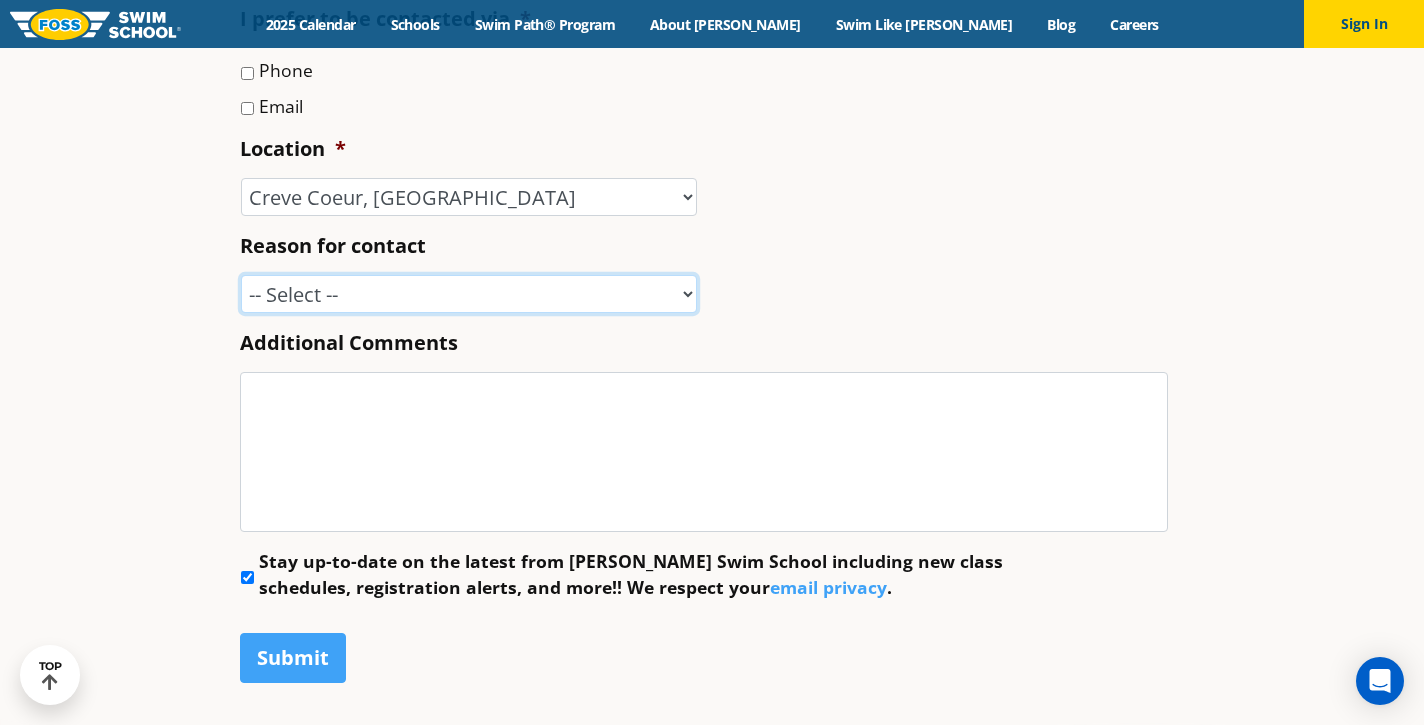 click on "-- Select -- Enrollment issue Program question What level is best for my child? I'm a New Family Concern about an instructor Speak with a manager [PERSON_NAME] Water Safety Presentation Media Inquiry Marketing Partnership Donation request I love [PERSON_NAME]! Other" at bounding box center (469, 294) 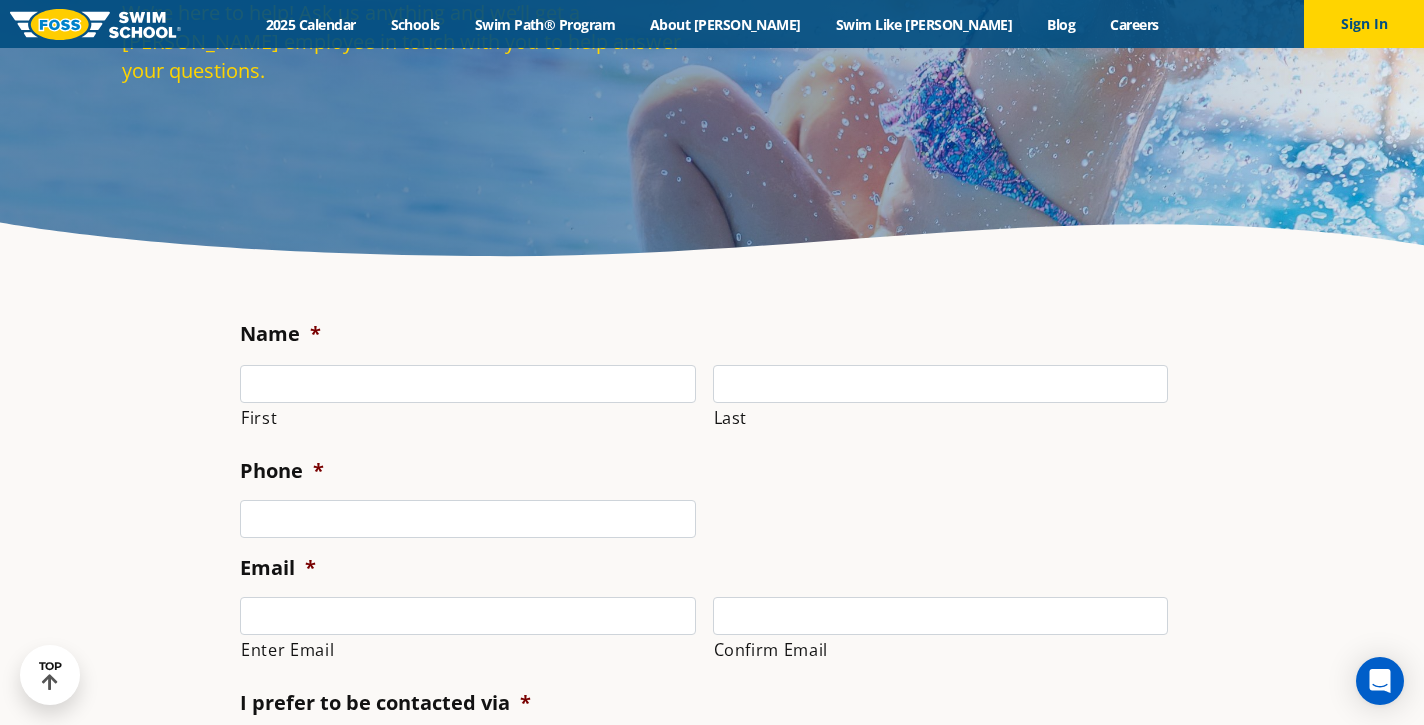 scroll, scrollTop: 142, scrollLeft: 0, axis: vertical 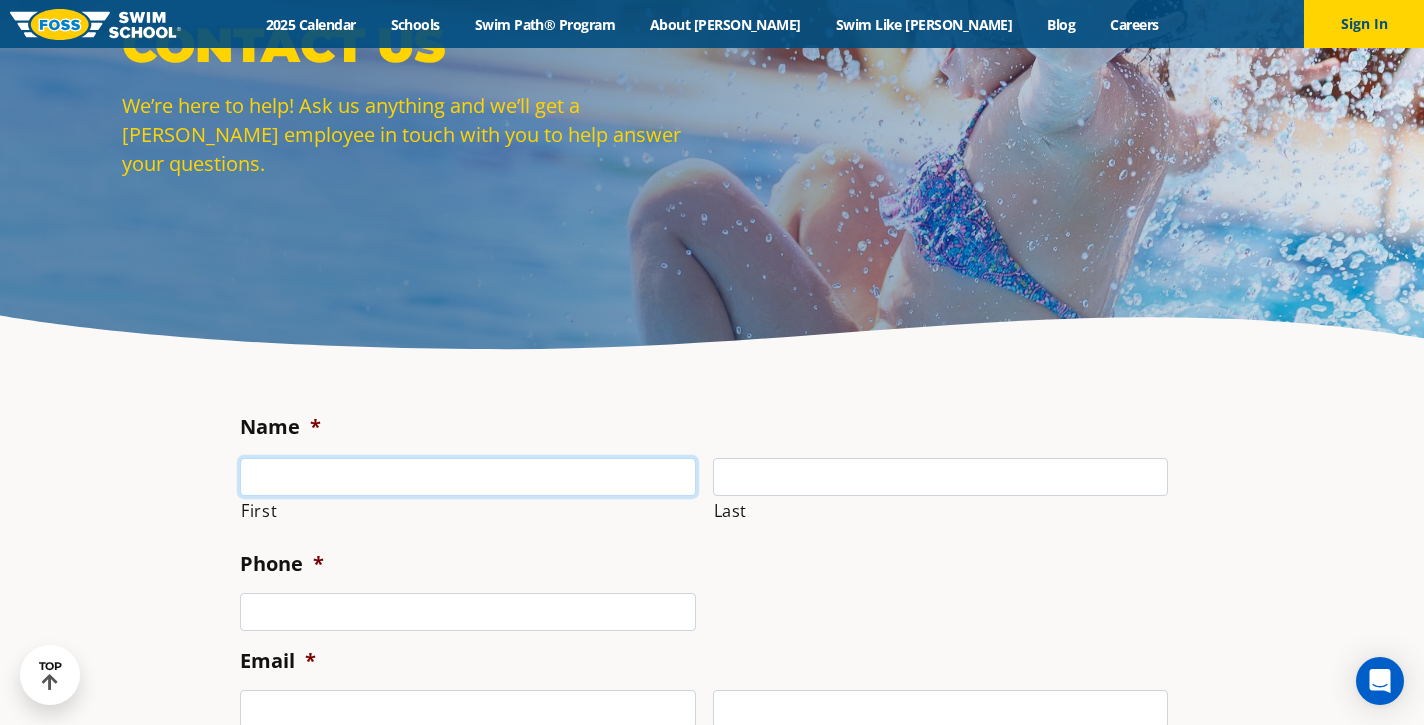 click on "First" at bounding box center [468, 477] 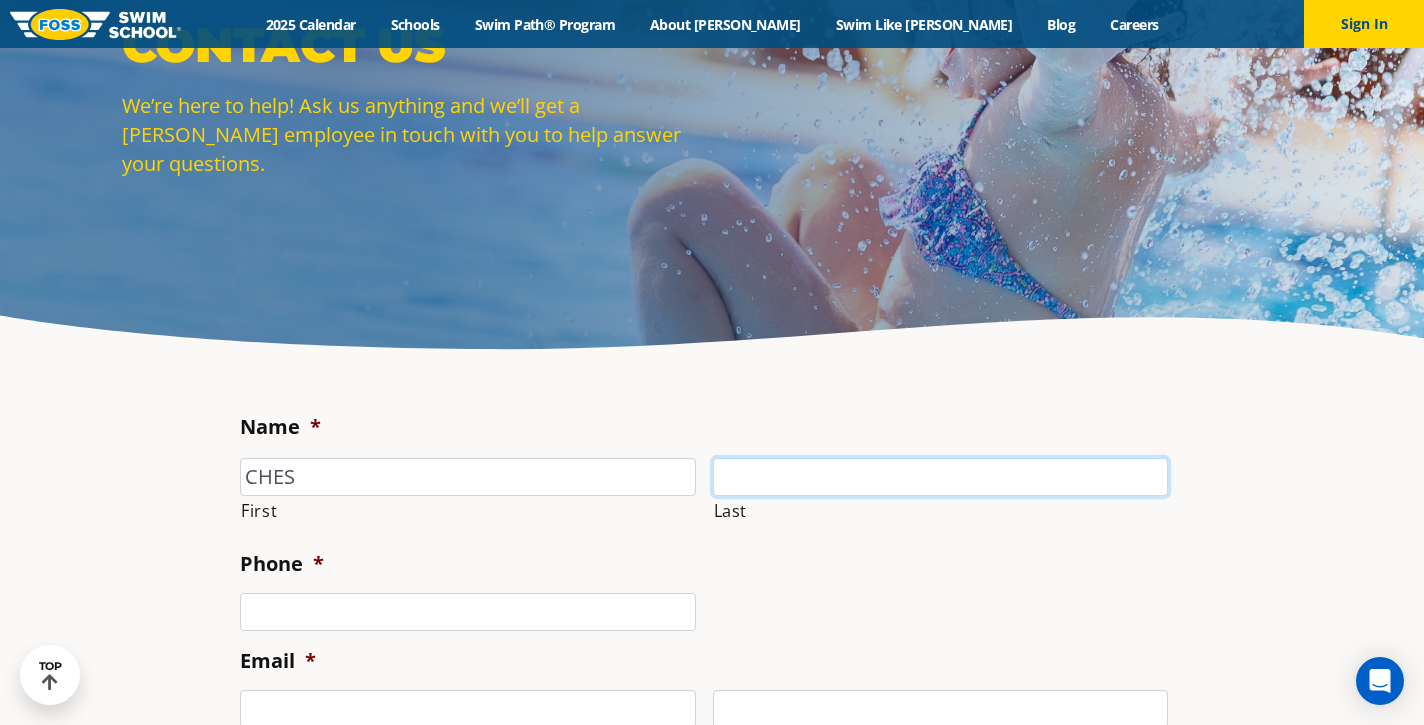 click on "Last" at bounding box center [941, 477] 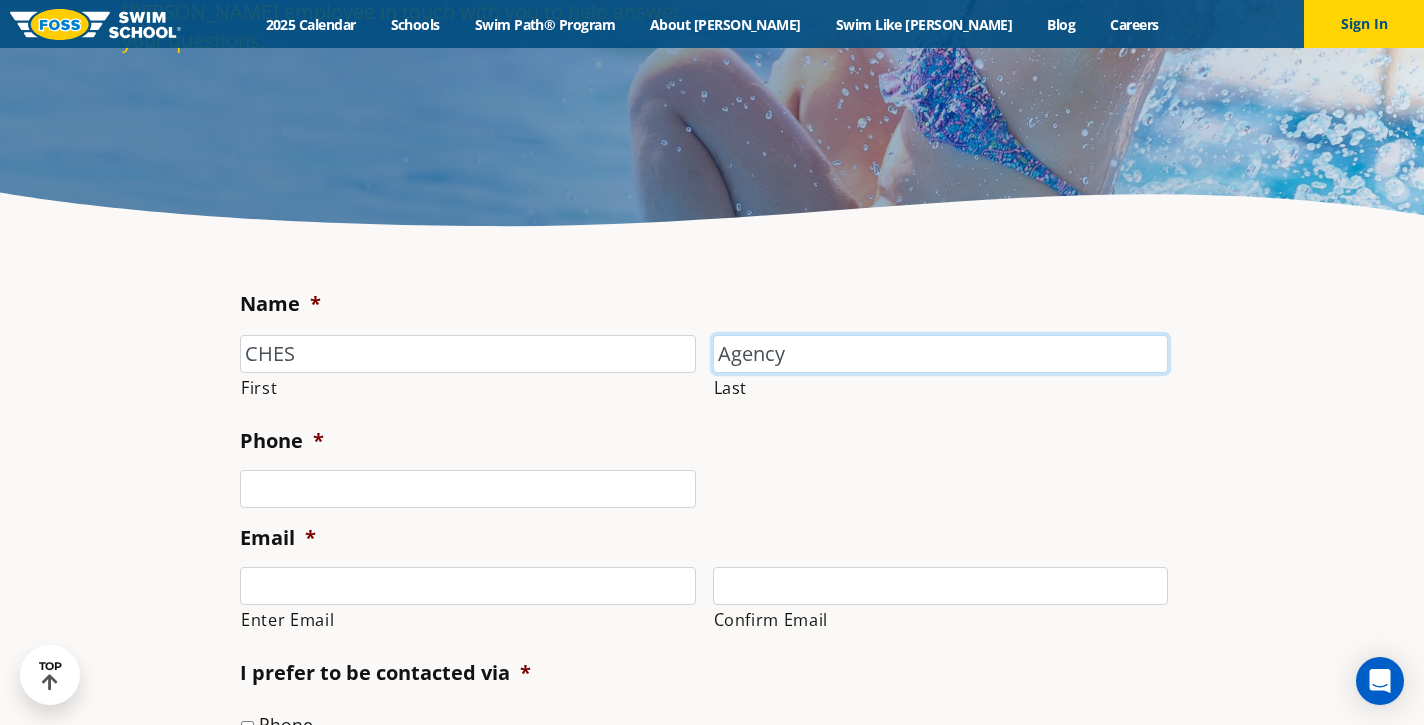 scroll, scrollTop: 278, scrollLeft: 0, axis: vertical 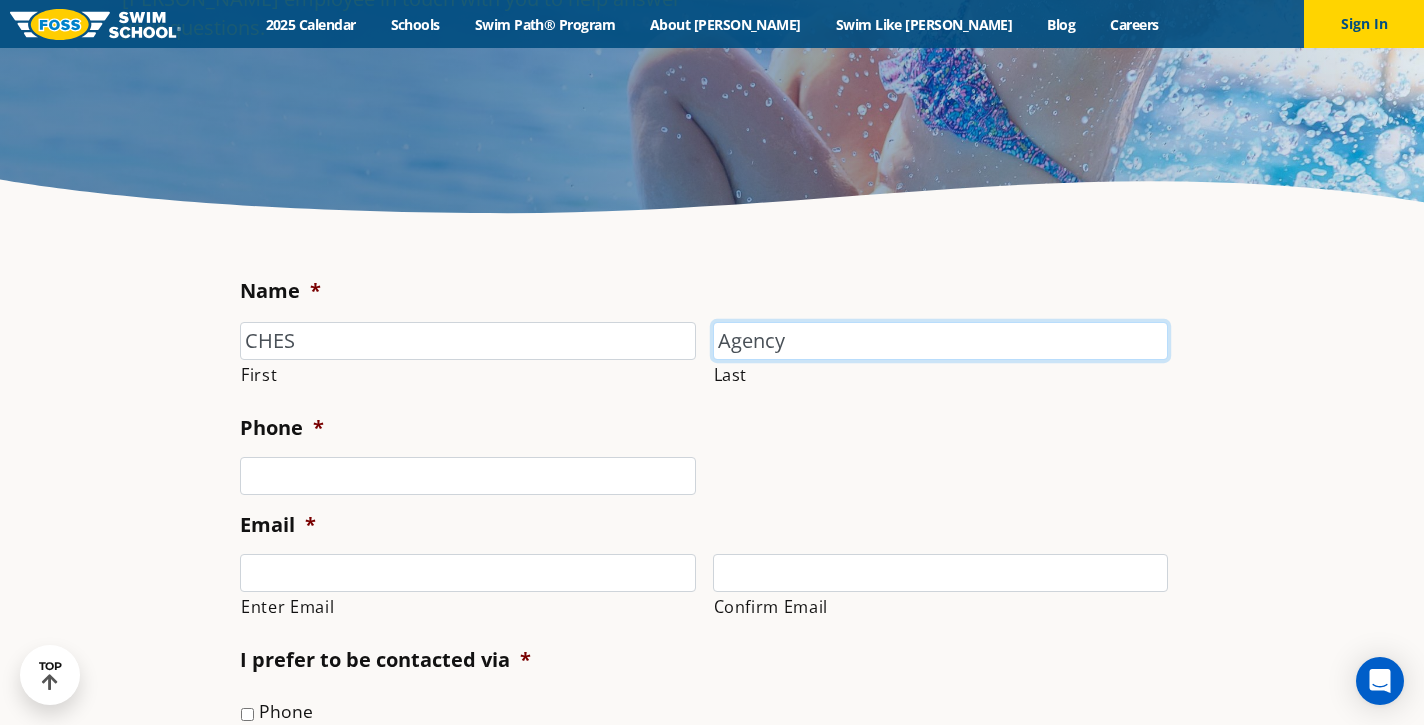 type on "Agency" 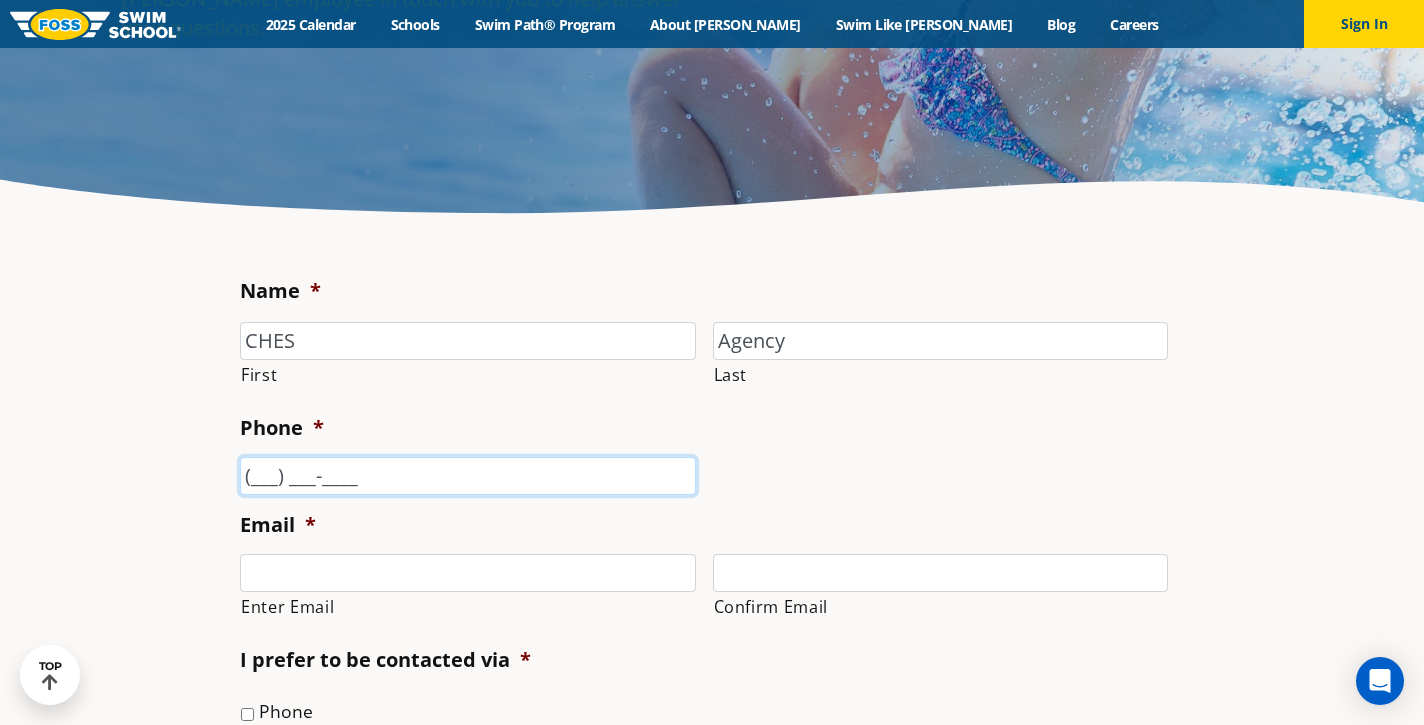 click on "(___) ___-____" at bounding box center (468, 476) 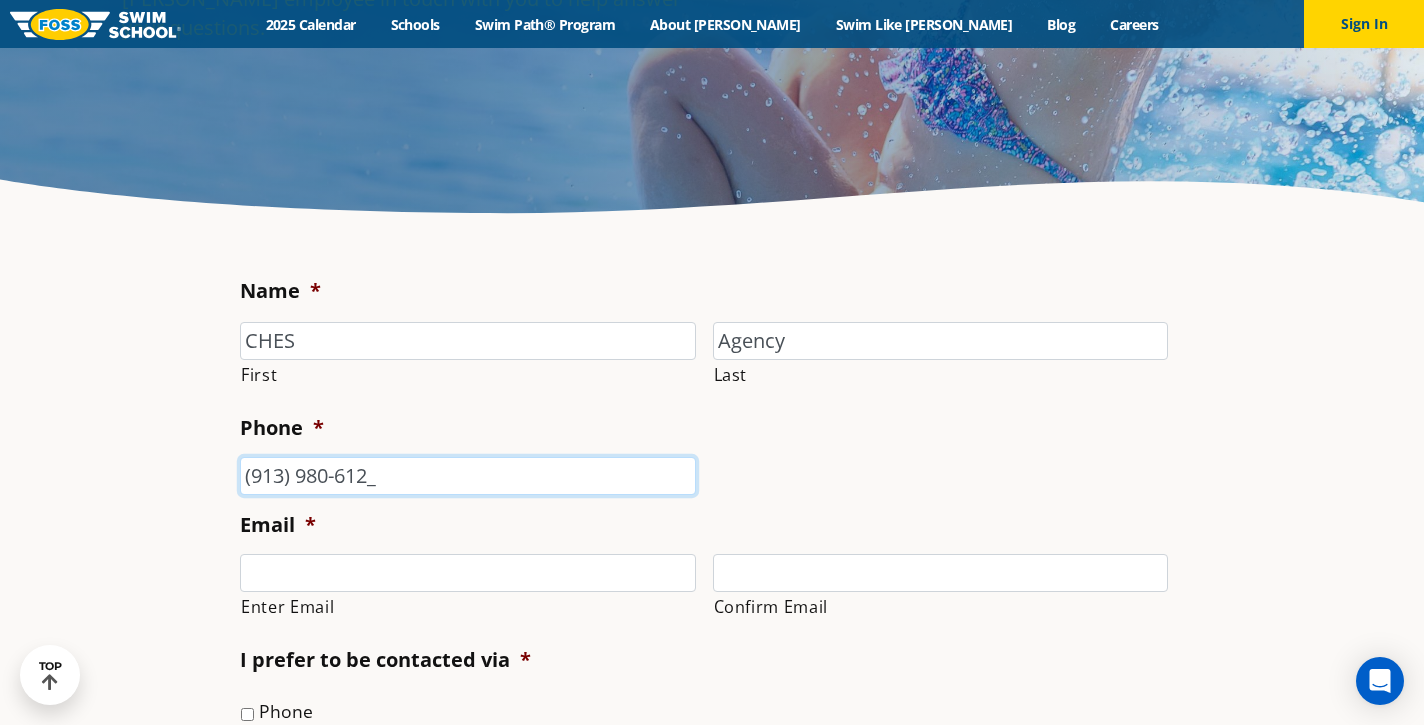type on "[PHONE_NUMBER]" 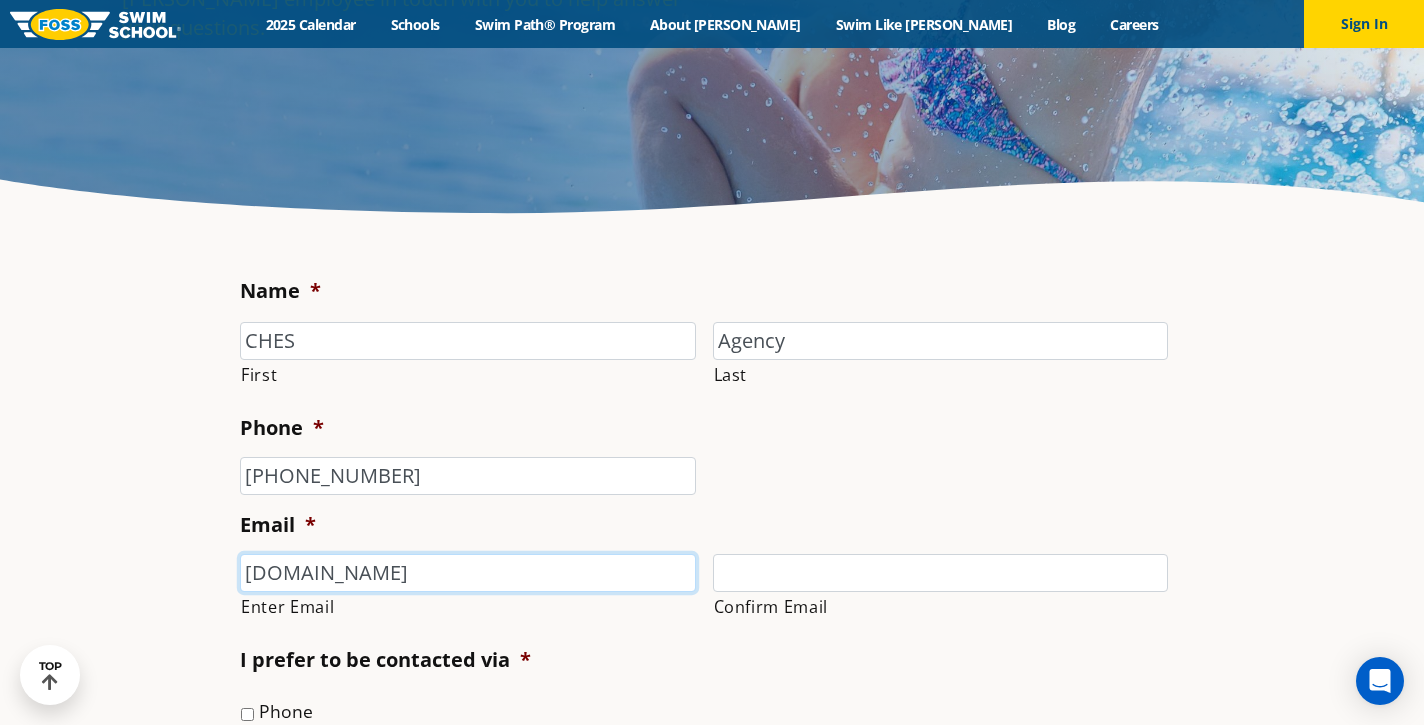 click on "[DOMAIN_NAME]" at bounding box center (468, 573) 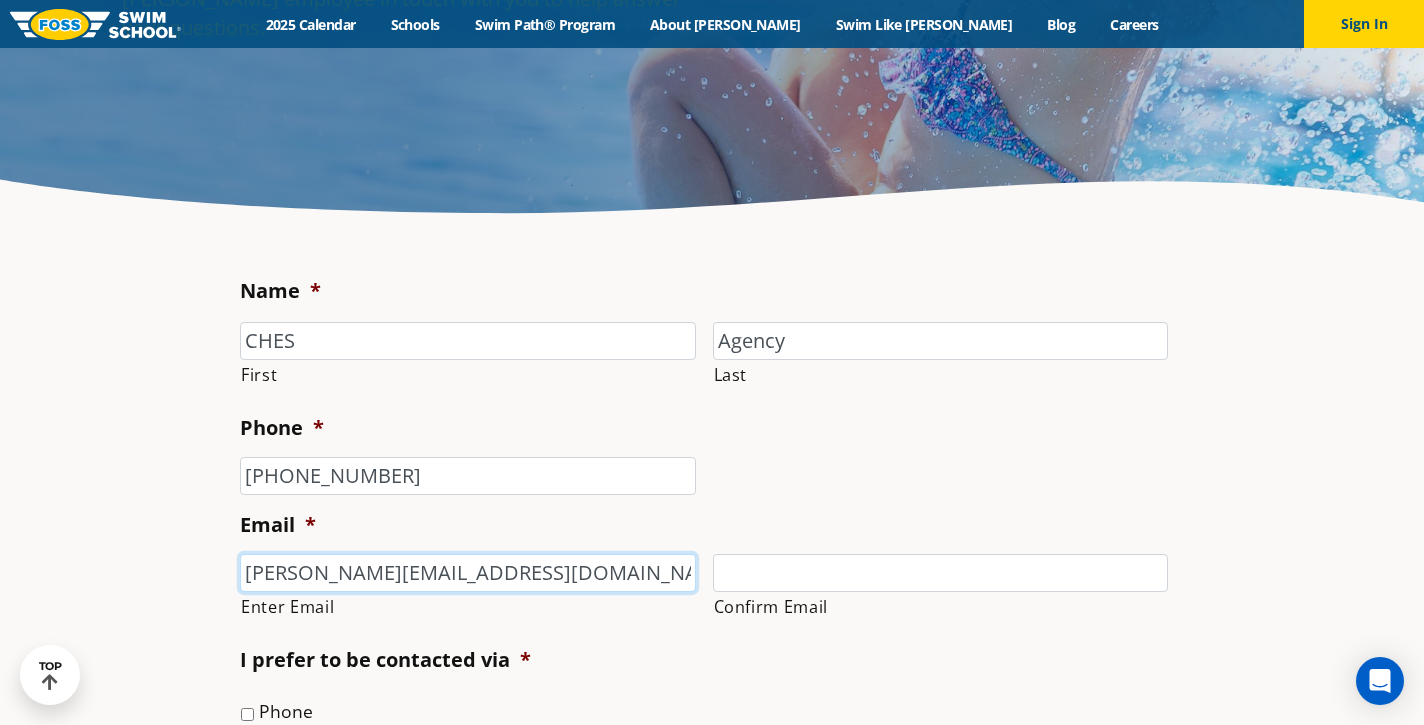 type on "[PERSON_NAME][EMAIL_ADDRESS][DOMAIN_NAME]" 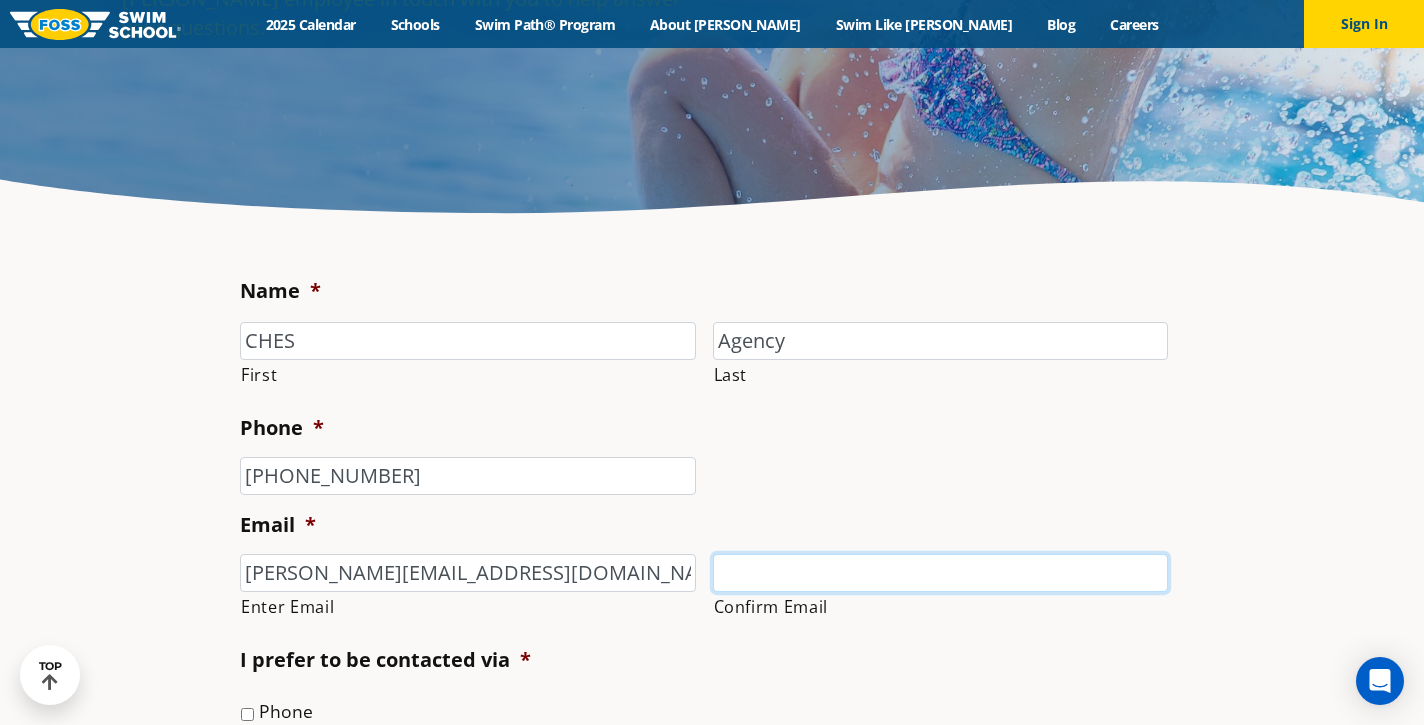 click on "Confirm Email" at bounding box center (941, 573) 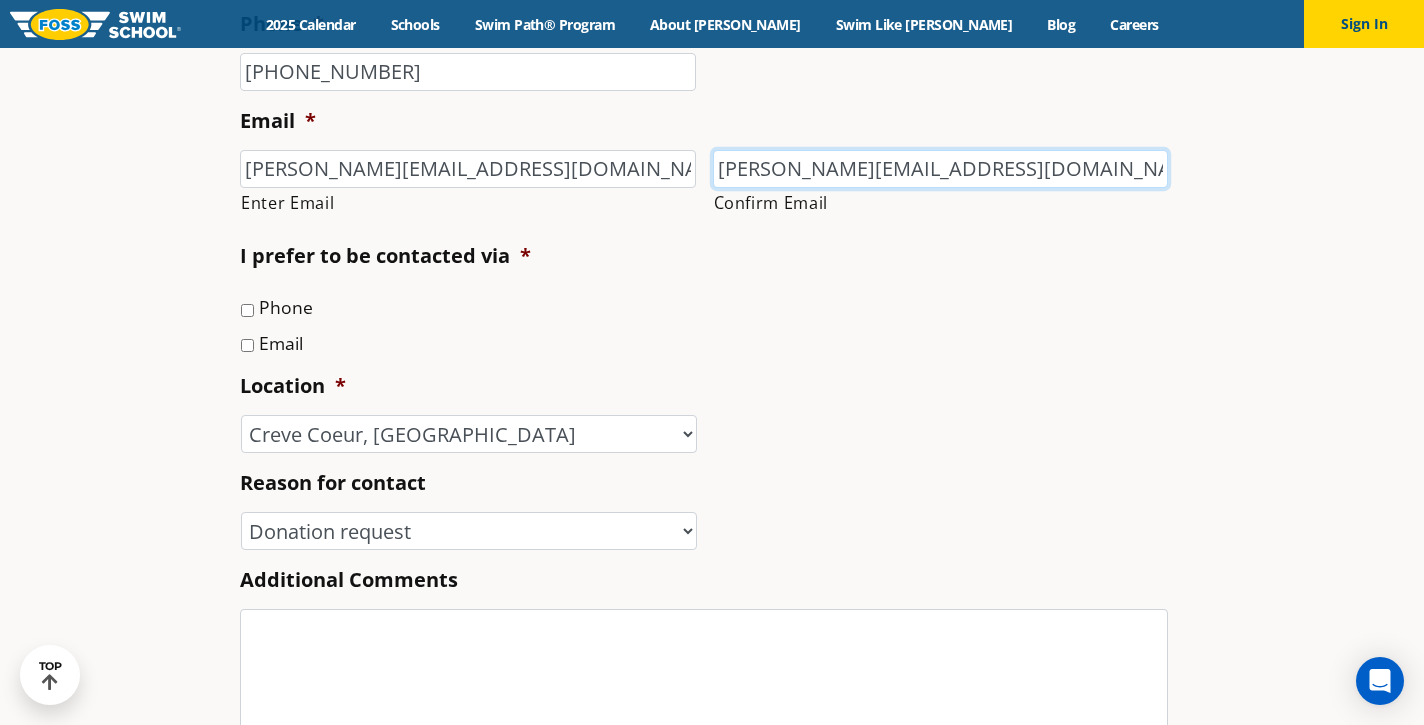 scroll, scrollTop: 700, scrollLeft: 0, axis: vertical 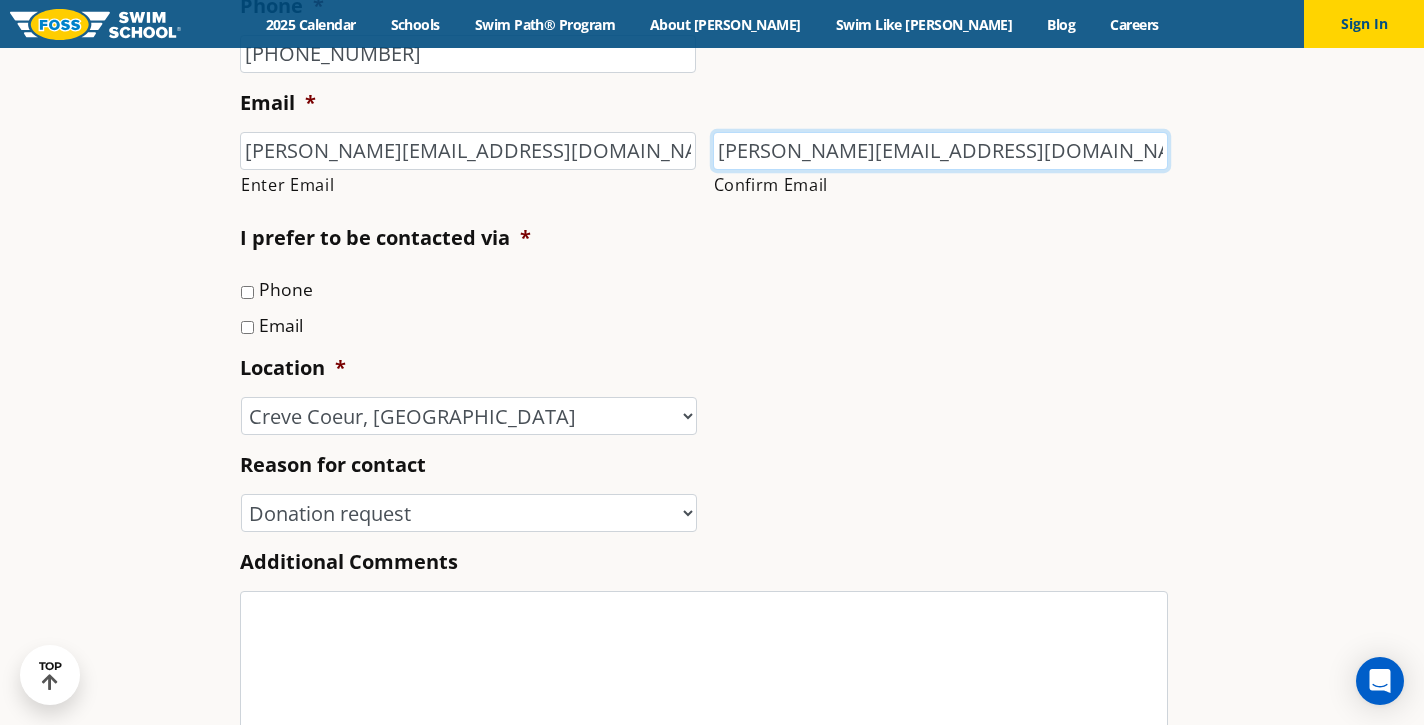 type on "[PERSON_NAME][EMAIL_ADDRESS][DOMAIN_NAME]" 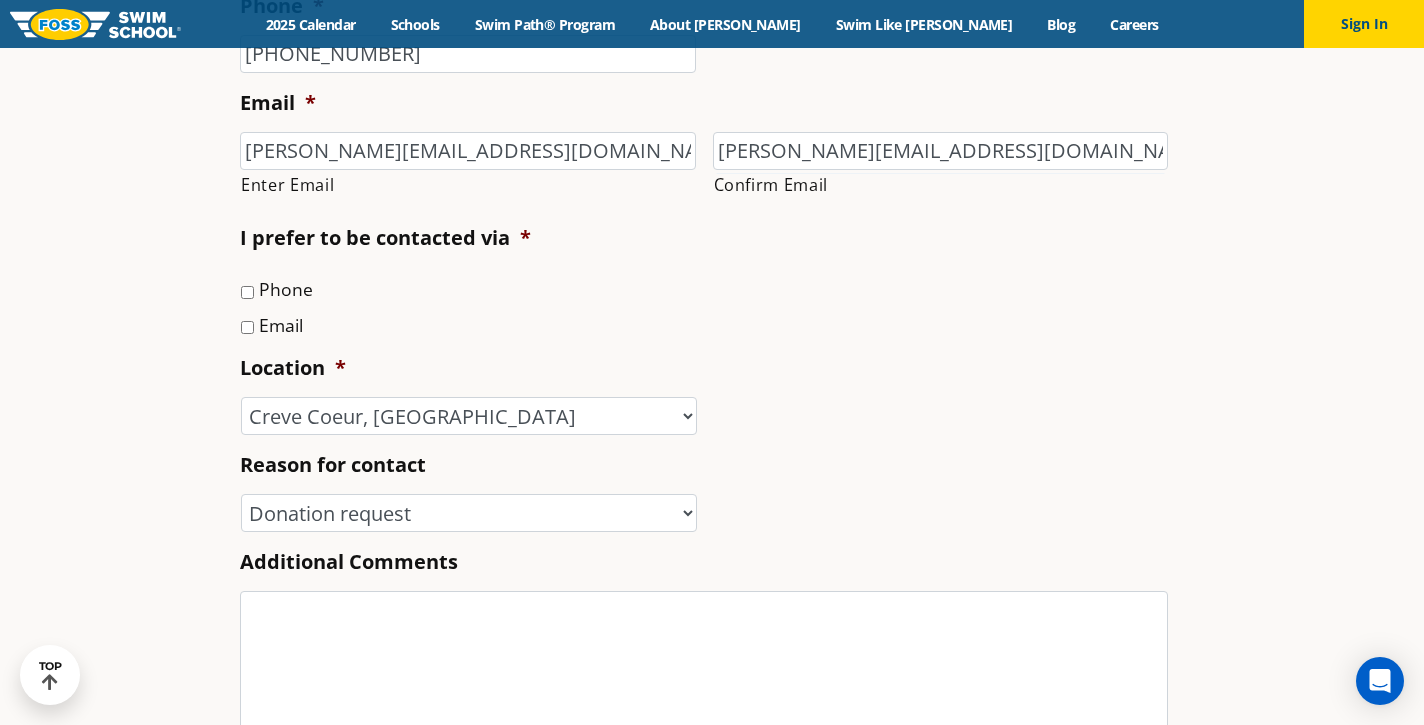 click on "Email" at bounding box center (281, 325) 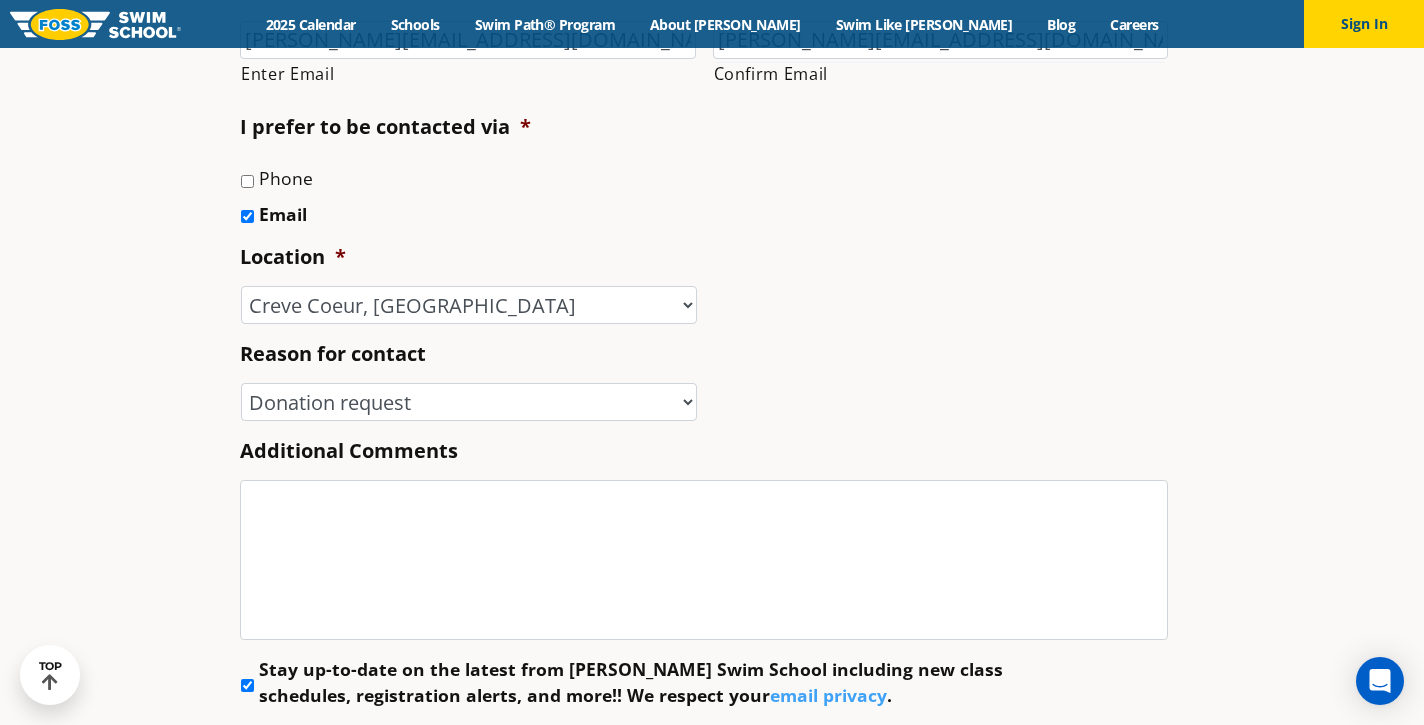 scroll, scrollTop: 814, scrollLeft: 0, axis: vertical 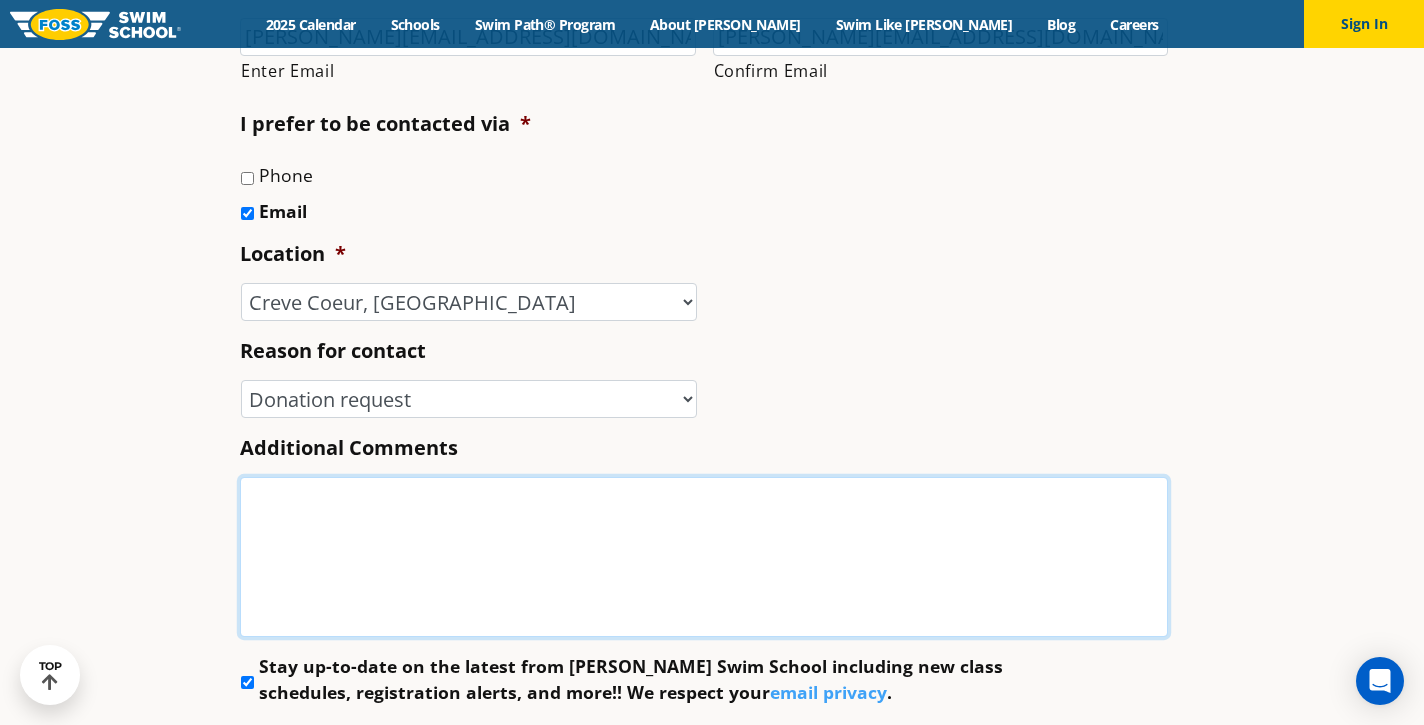 click on "Additional Comments" at bounding box center (704, 557) 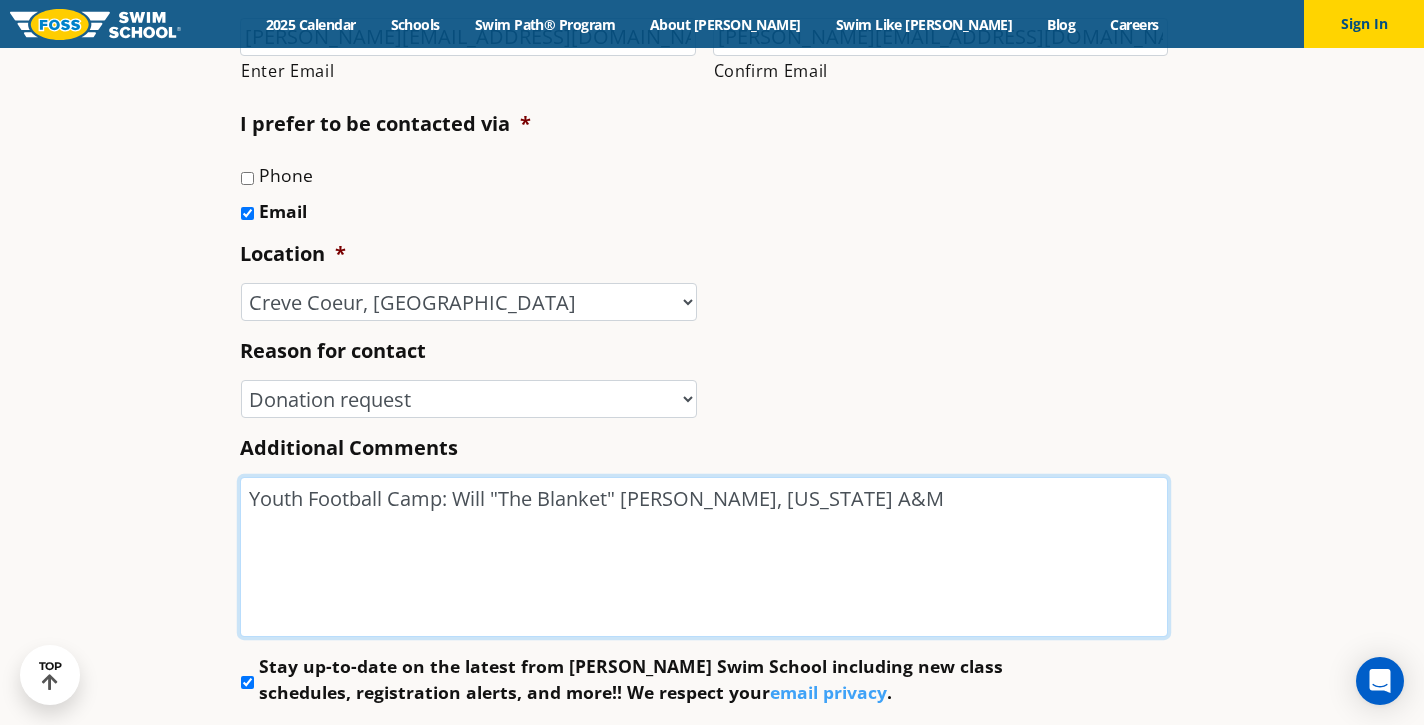 drag, startPoint x: 788, startPoint y: 490, endPoint x: 261, endPoint y: 430, distance: 530.40454 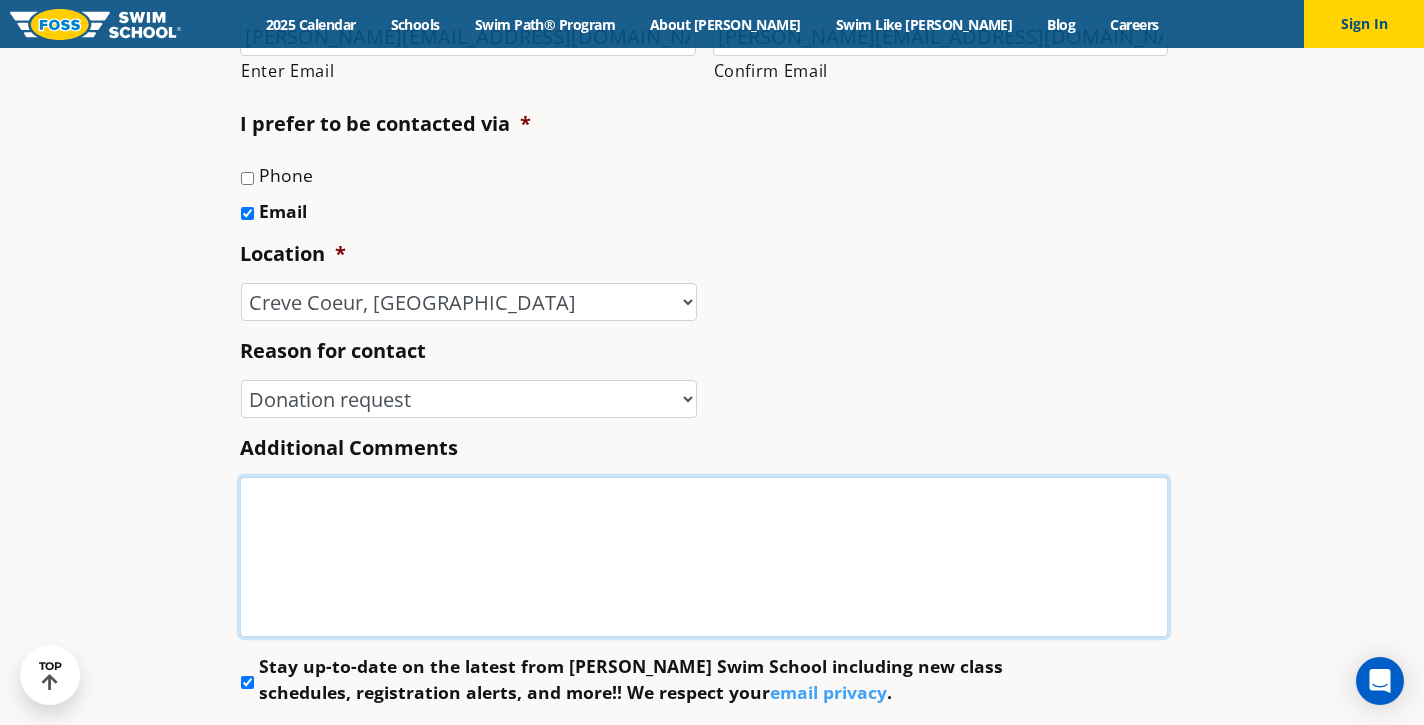 paste on "Hello!
We're putting together a FREE youth football camp in [GEOGRAPHIC_DATA][PERSON_NAME] on [DATE] 9am-12pm at [GEOGRAPHIC_DATA] for Will "The Blanket" [PERSON_NAME], cornerback for [US_STATE] A&M (projected first round pick) led by NFL Pro Bowl Coach [PERSON_NAME]. We're aiming to serve up to 100 local kids ages [DEMOGRAPHIC_DATA]: a day focused on mentorship, athletics, and community engagement.
We’d love to partner with Ghetto [MEDICAL_DATA] to make this camp a success for the kids, whether through sponsorship, donation, or any form of support that aligns with your mission.
--" 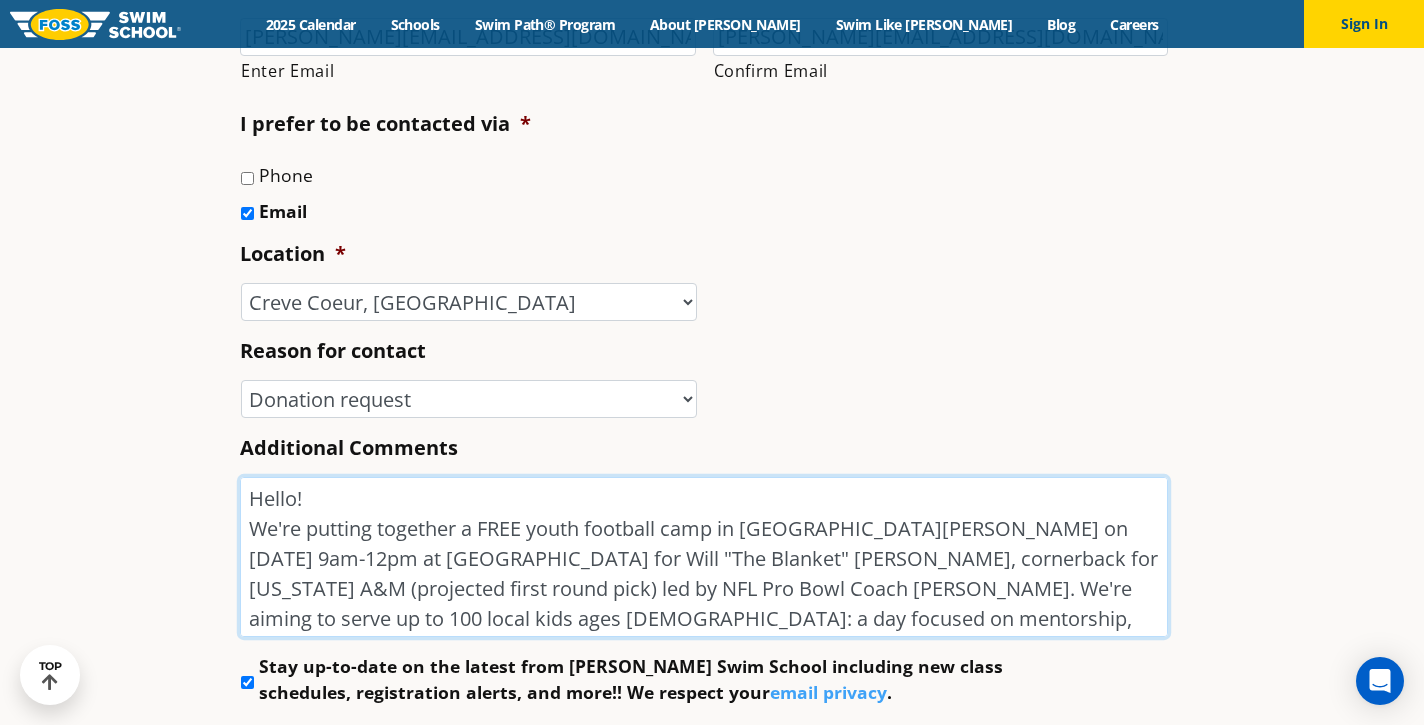 scroll, scrollTop: 147, scrollLeft: 0, axis: vertical 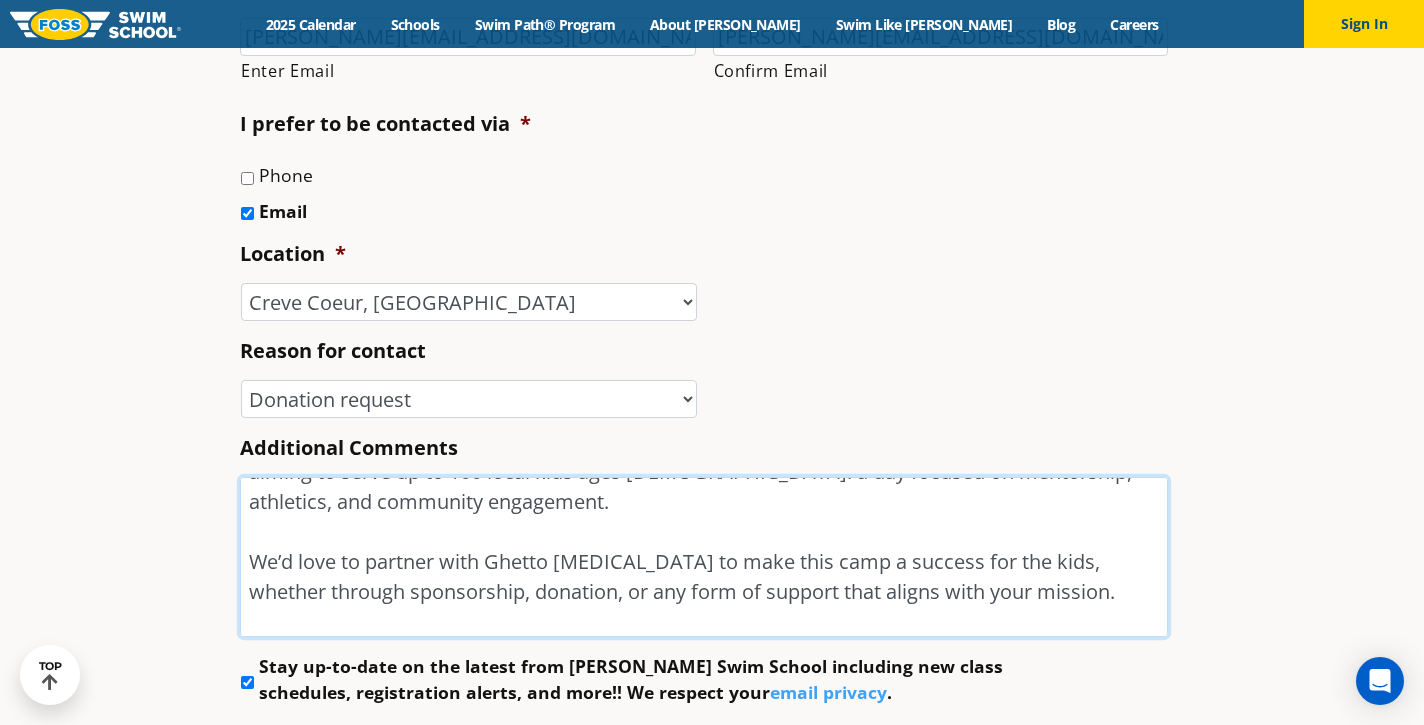 drag, startPoint x: 488, startPoint y: 530, endPoint x: 616, endPoint y: 533, distance: 128.03516 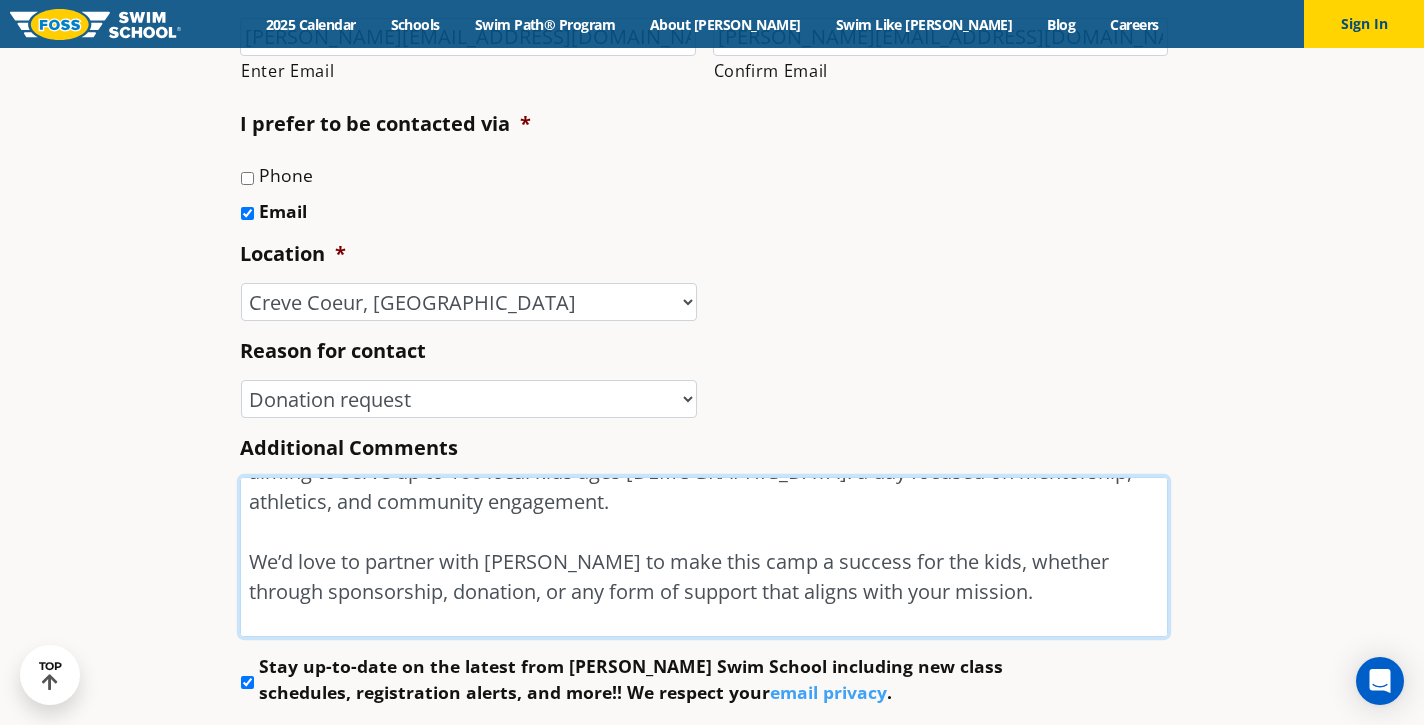click on "Hello!
We're putting together a FREE youth football camp in [GEOGRAPHIC_DATA][PERSON_NAME] on [DATE] 9am-12pm at [GEOGRAPHIC_DATA] for Will "The Blanket" [PERSON_NAME], cornerback for [US_STATE] A&M (projected first round pick) led by NFL Pro Bowl Coach [PERSON_NAME]. We're aiming to serve up to 100 local kids ages [DEMOGRAPHIC_DATA]: a day focused on mentorship, athletics, and community engagement.
We’d love to partner with [PERSON_NAME] to make this camp a success for the kids, whether through sponsorship, donation, or any form of support that aligns with your mission.
--" at bounding box center [704, 557] 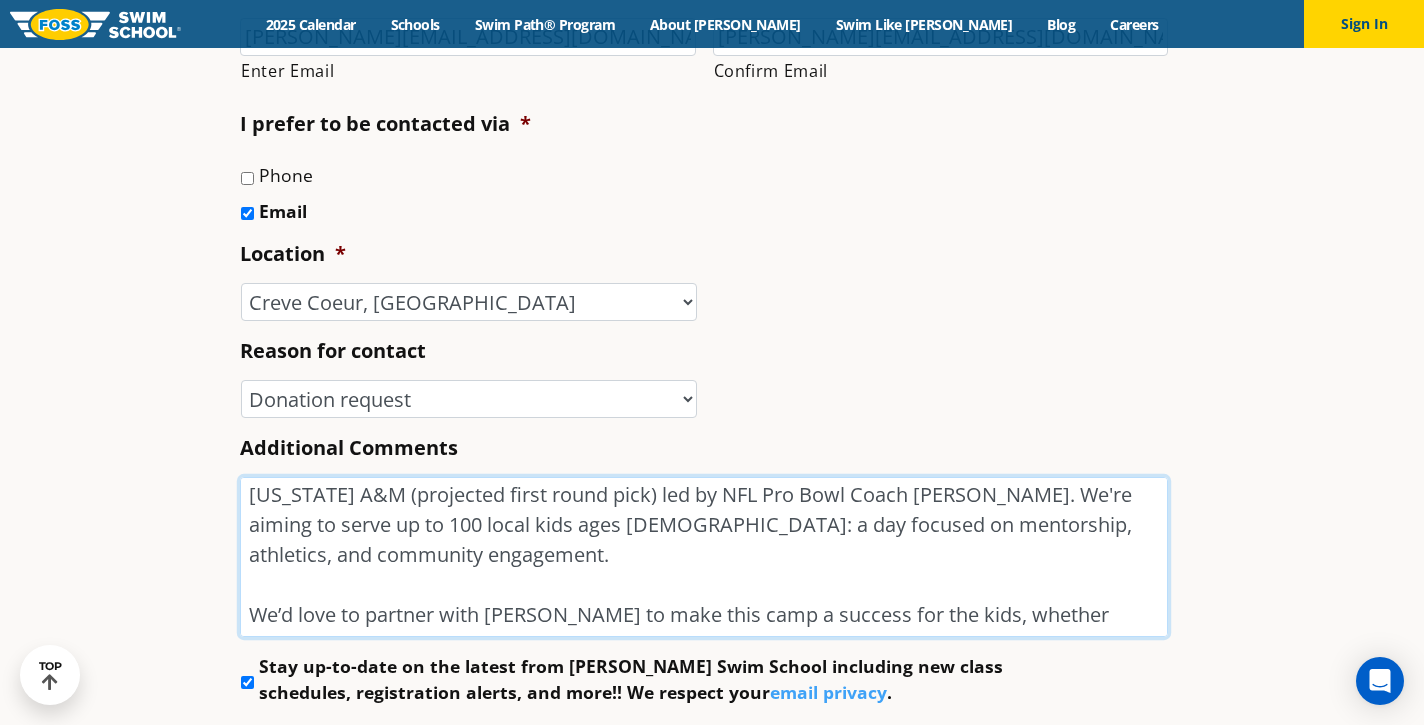 scroll, scrollTop: 0, scrollLeft: 0, axis: both 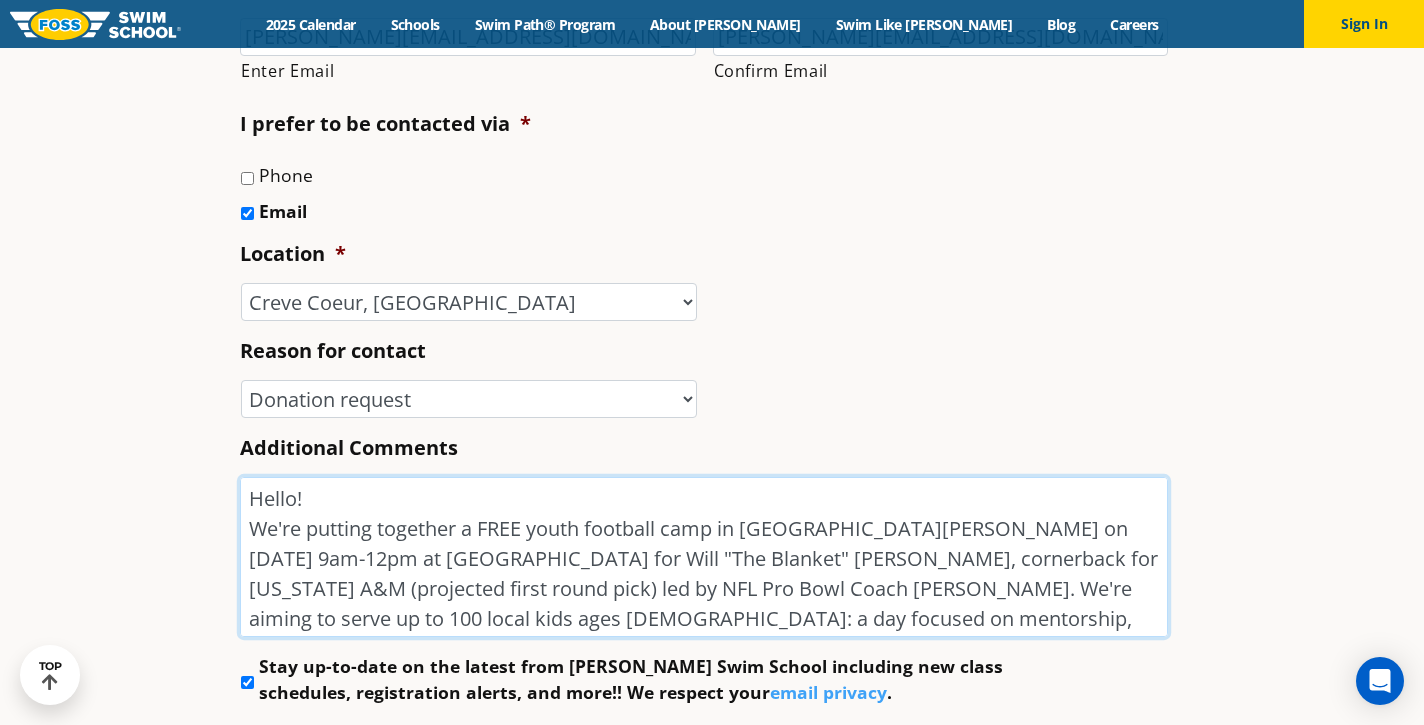 click on "Hello!
We're putting together a FREE youth football camp in [GEOGRAPHIC_DATA][PERSON_NAME] on [DATE] 9am-12pm at [GEOGRAPHIC_DATA] for Will "The Blanket" [PERSON_NAME], cornerback for [US_STATE] A&M (projected first round pick) led by NFL Pro Bowl Coach [PERSON_NAME]. We're aiming to serve up to 100 local kids ages [DEMOGRAPHIC_DATA]: a day focused on mentorship, athletics, and community engagement.
We’d love to partner with [PERSON_NAME] to make this camp a success for the kids, whether through sponsorship, donation, or any form of support that aligns with your mission." at bounding box center [704, 557] 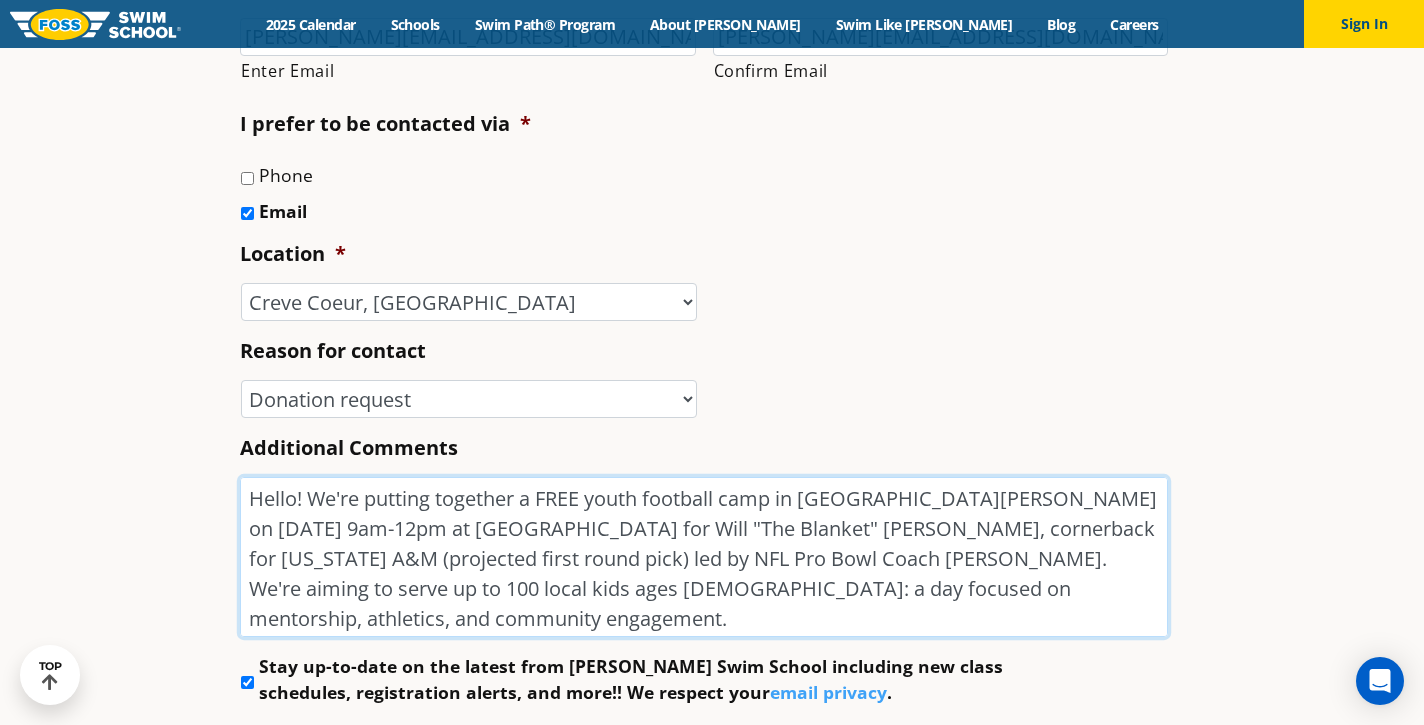scroll, scrollTop: 64, scrollLeft: 0, axis: vertical 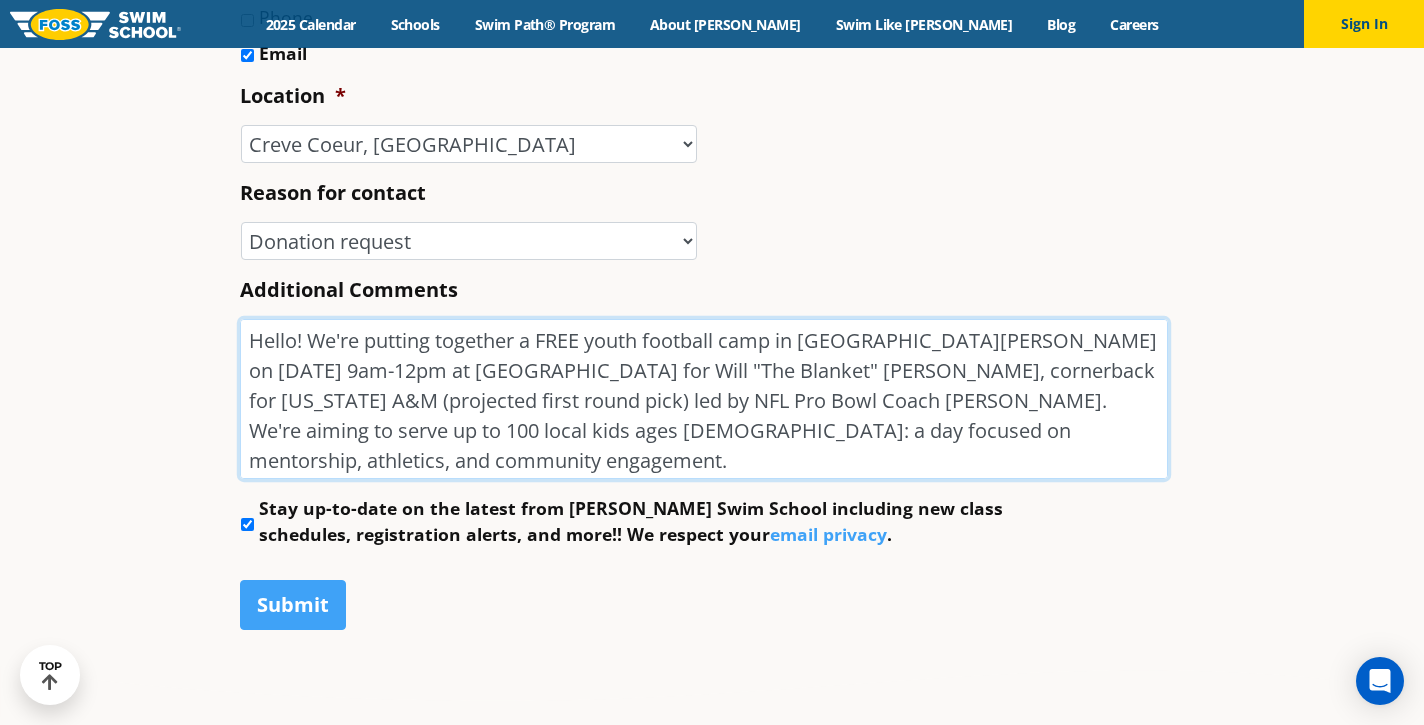 click on "Hello! We're putting together a FREE youth football camp in [GEOGRAPHIC_DATA][PERSON_NAME] on [DATE] 9am-12pm at [GEOGRAPHIC_DATA] for Will "The Blanket" [PERSON_NAME], cornerback for [US_STATE] A&M (projected first round pick) led by NFL Pro Bowl Coach [PERSON_NAME]. We're aiming to serve up to 100 local kids ages [DEMOGRAPHIC_DATA]: a day focused on mentorship, athletics, and community engagement.
We’d love to partner with [PERSON_NAME] to make this camp a success for the kids, whether through sponsorship, donation, or any form of support that aligns with your mission." at bounding box center (704, 399) 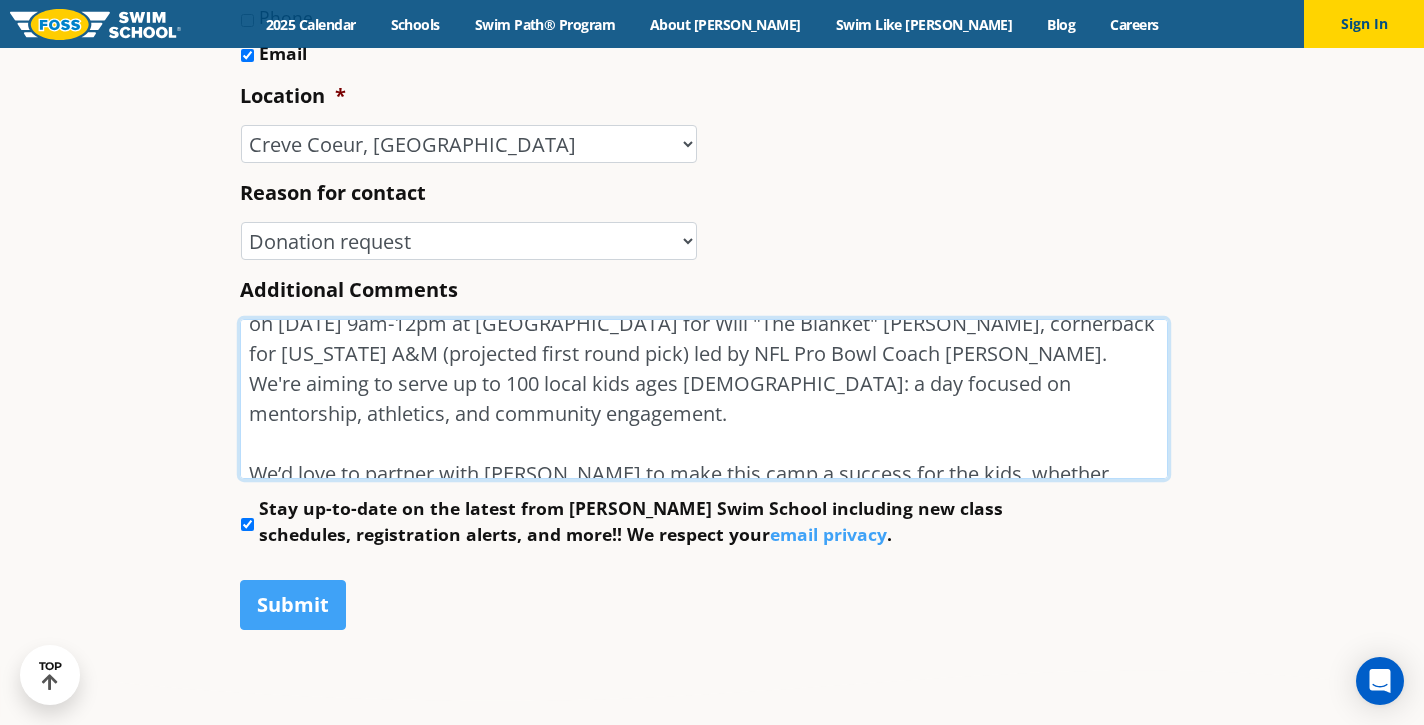 scroll, scrollTop: 64, scrollLeft: 0, axis: vertical 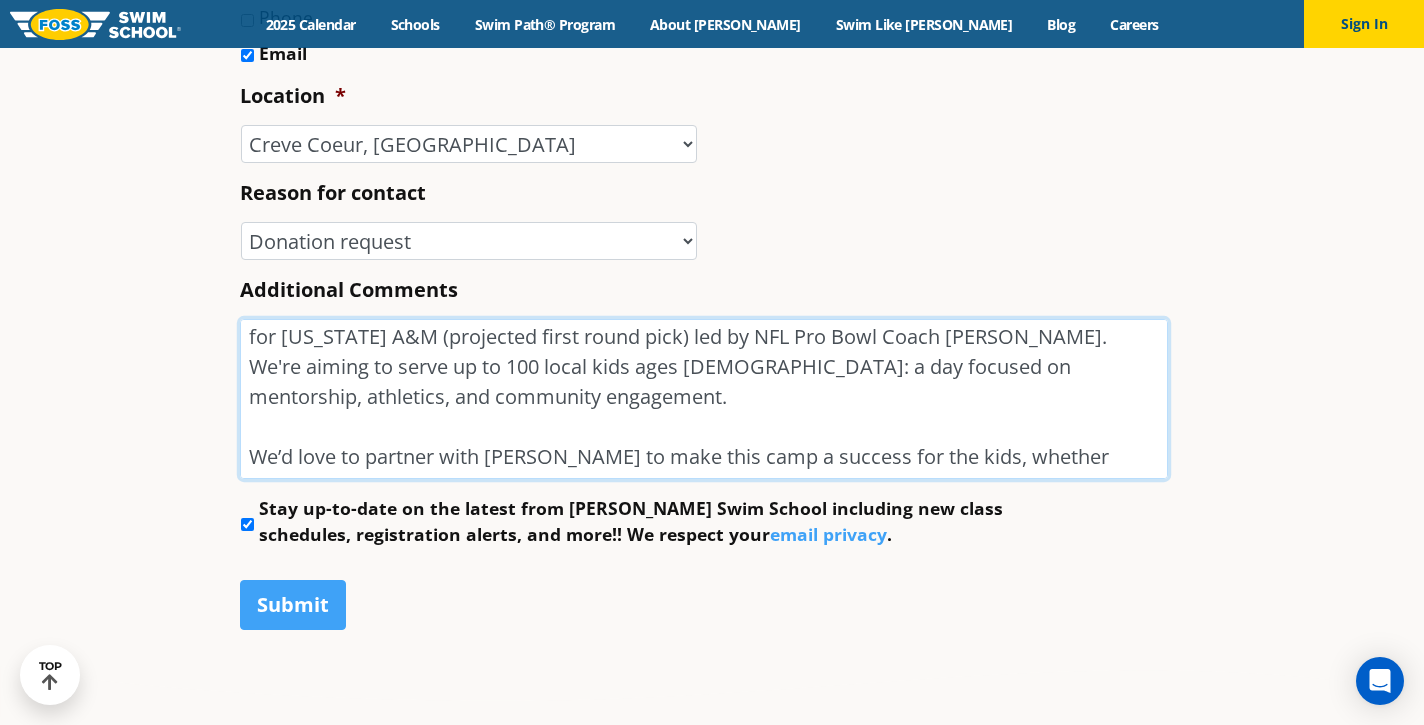 type on "Hello! We're putting together a FREE youth football camp in [GEOGRAPHIC_DATA][PERSON_NAME] on [DATE] 9am-12pm at [GEOGRAPHIC_DATA] for Will "The Blanket" [PERSON_NAME], cornerback for [US_STATE] A&M (projected first round pick) led by NFL Pro Bowl Coach [PERSON_NAME]. We're aiming to serve up to 100 local kids ages [DEMOGRAPHIC_DATA]: a day focused on mentorship, athletics, and community engagement.
We’d love to partner with [PERSON_NAME] to make this camp a success for the kids, whether through sponsorship, donation, or any form of support that aligns with your mission." 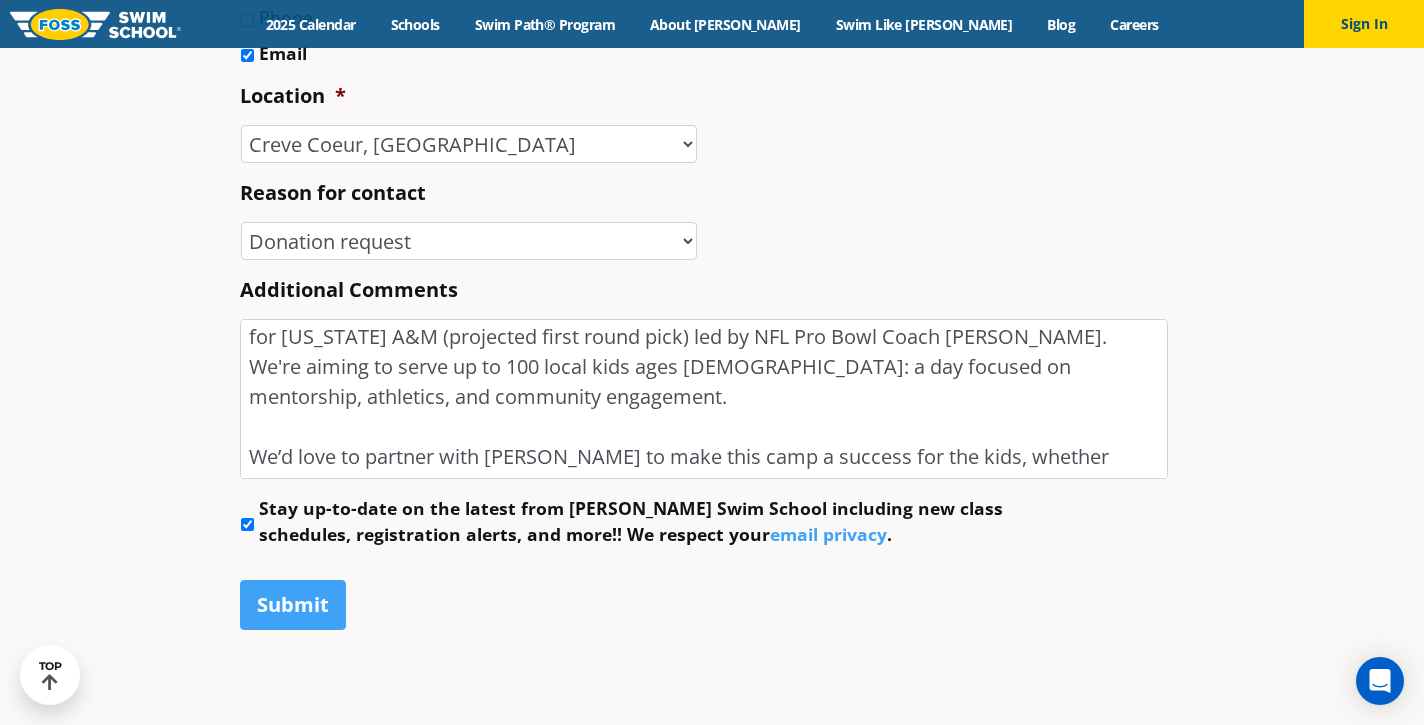 click on "Stay up-to-date on the latest from [PERSON_NAME] Swim School including new class schedules, registration alerts, and more!! We respect your  email privacy ." at bounding box center (247, 524) 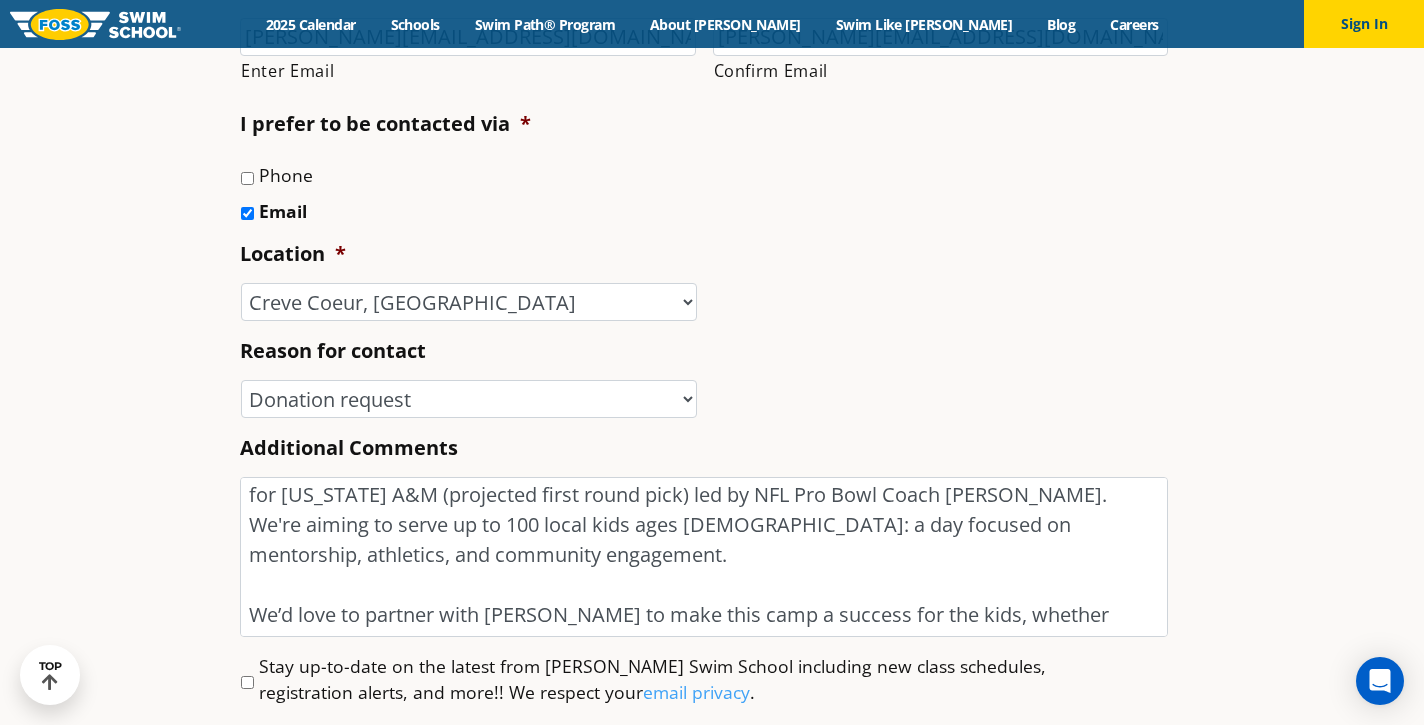 scroll, scrollTop: 808, scrollLeft: 0, axis: vertical 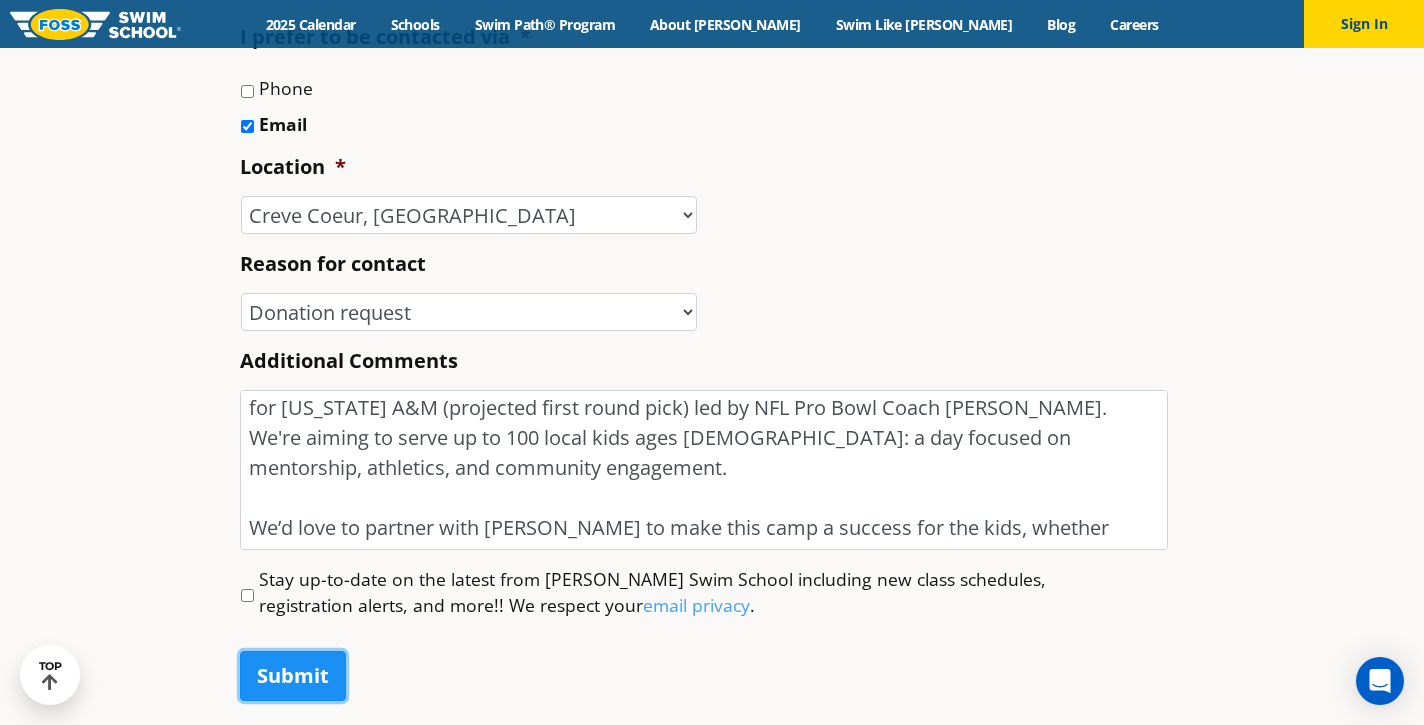 click on "Submit" at bounding box center (293, 676) 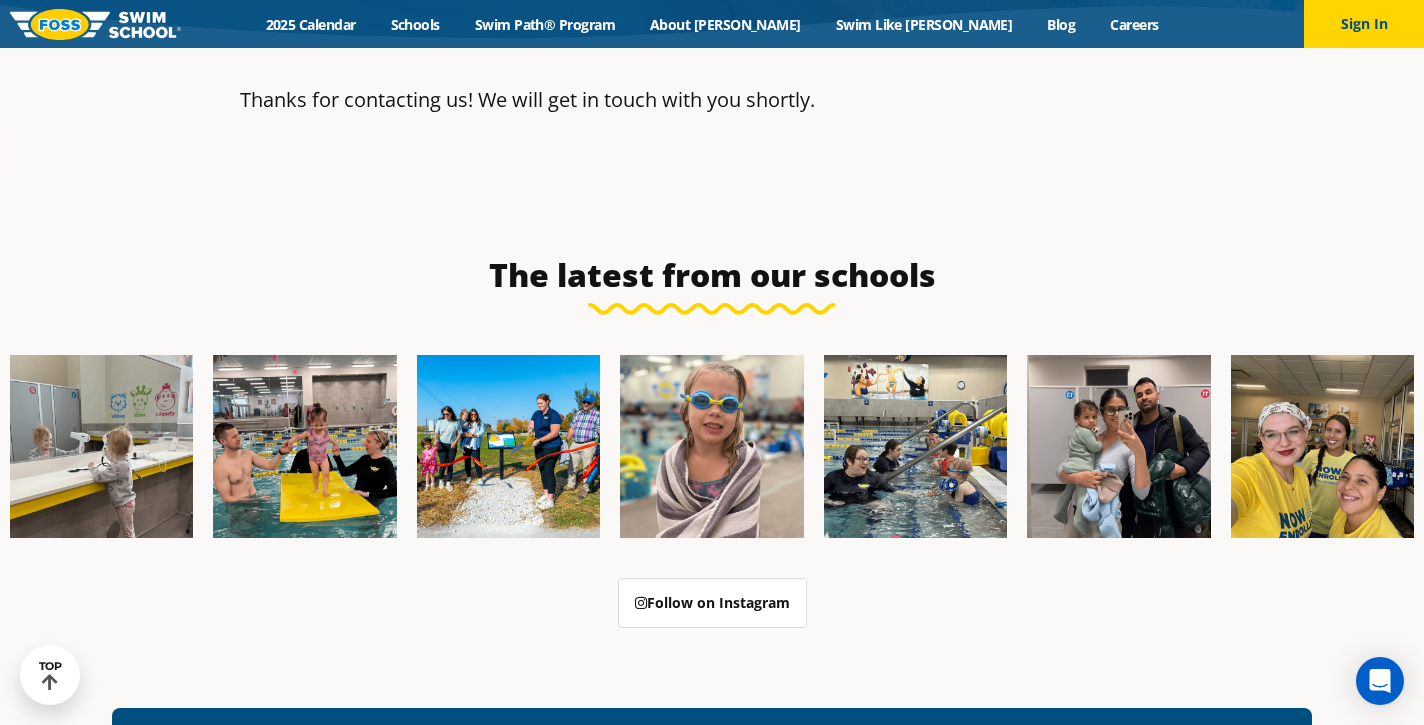 scroll, scrollTop: 438, scrollLeft: 0, axis: vertical 